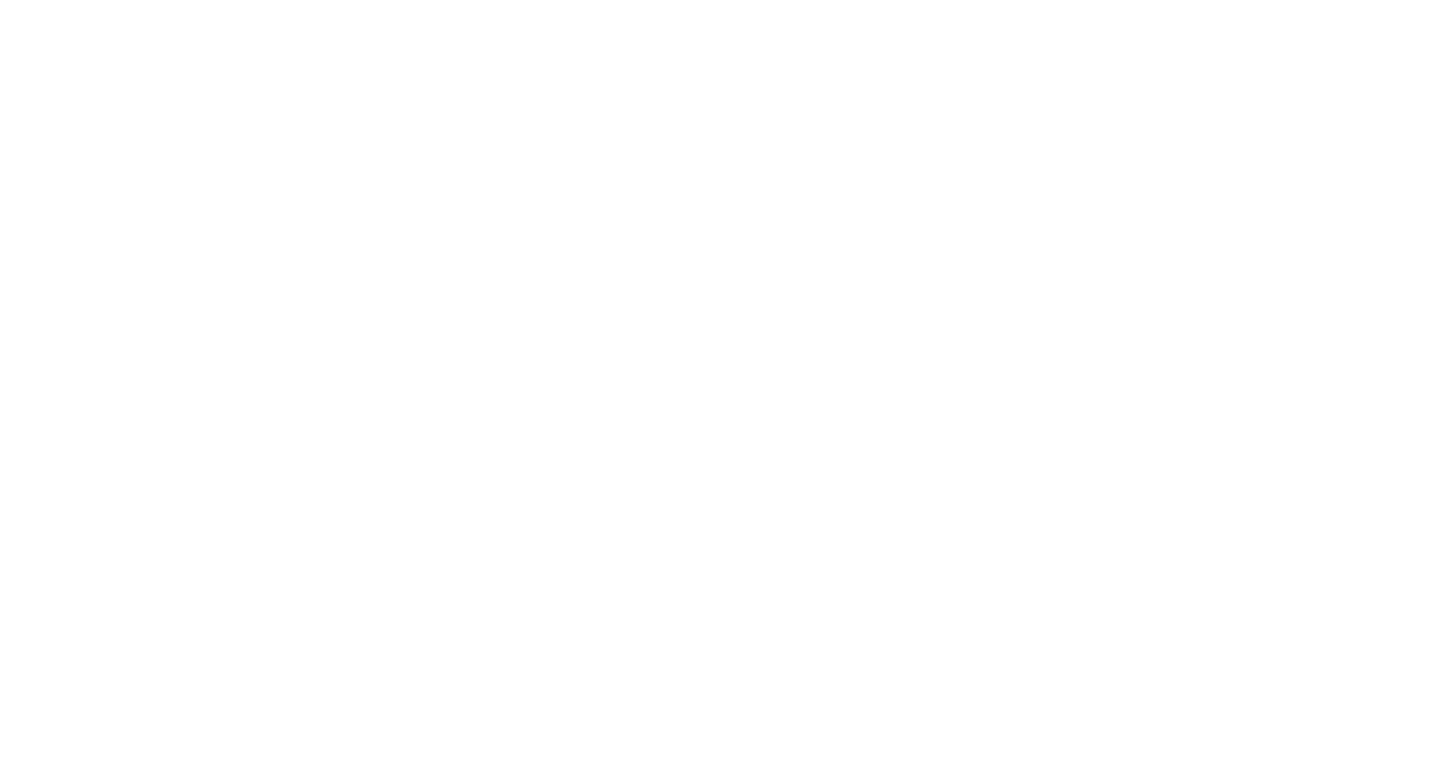 scroll, scrollTop: 0, scrollLeft: 0, axis: both 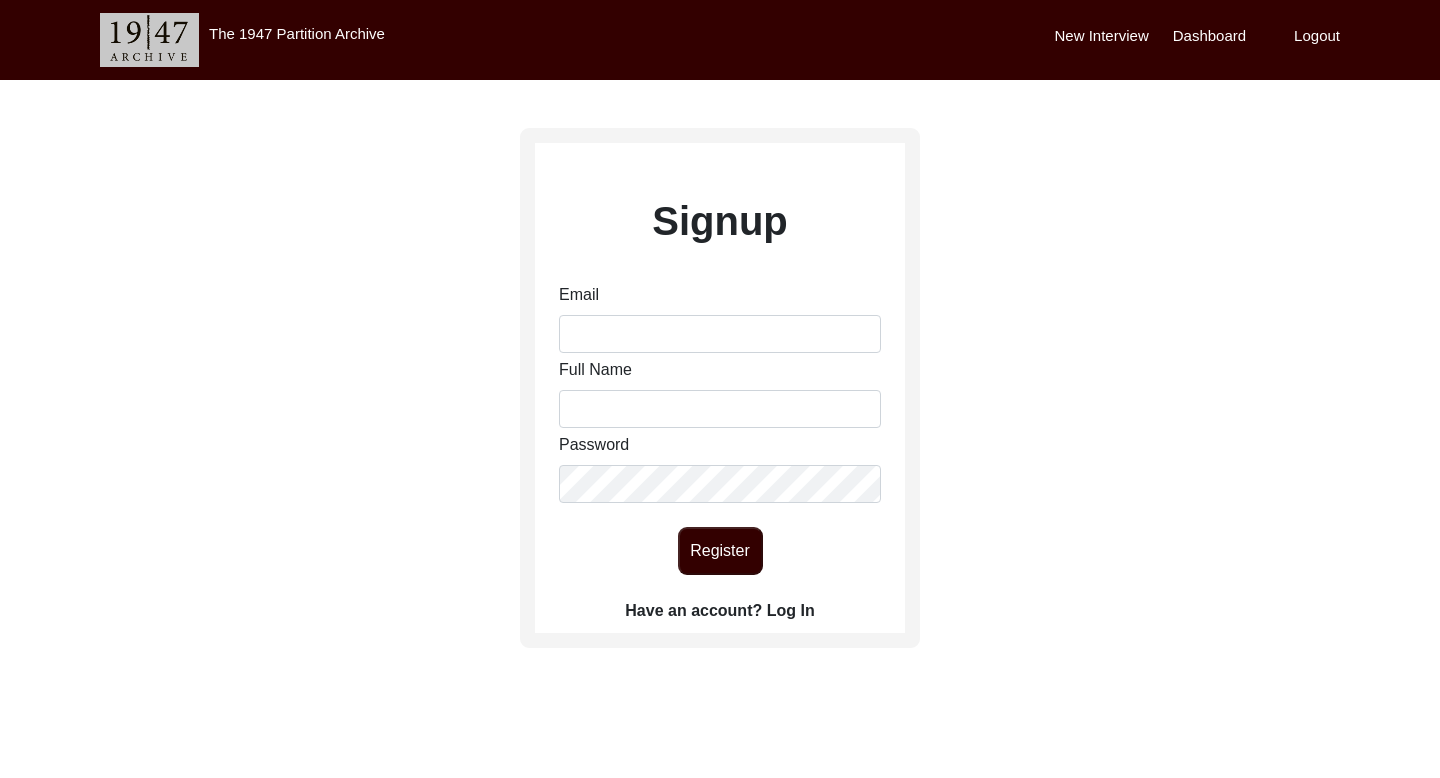 click on "Have an account? Log In" 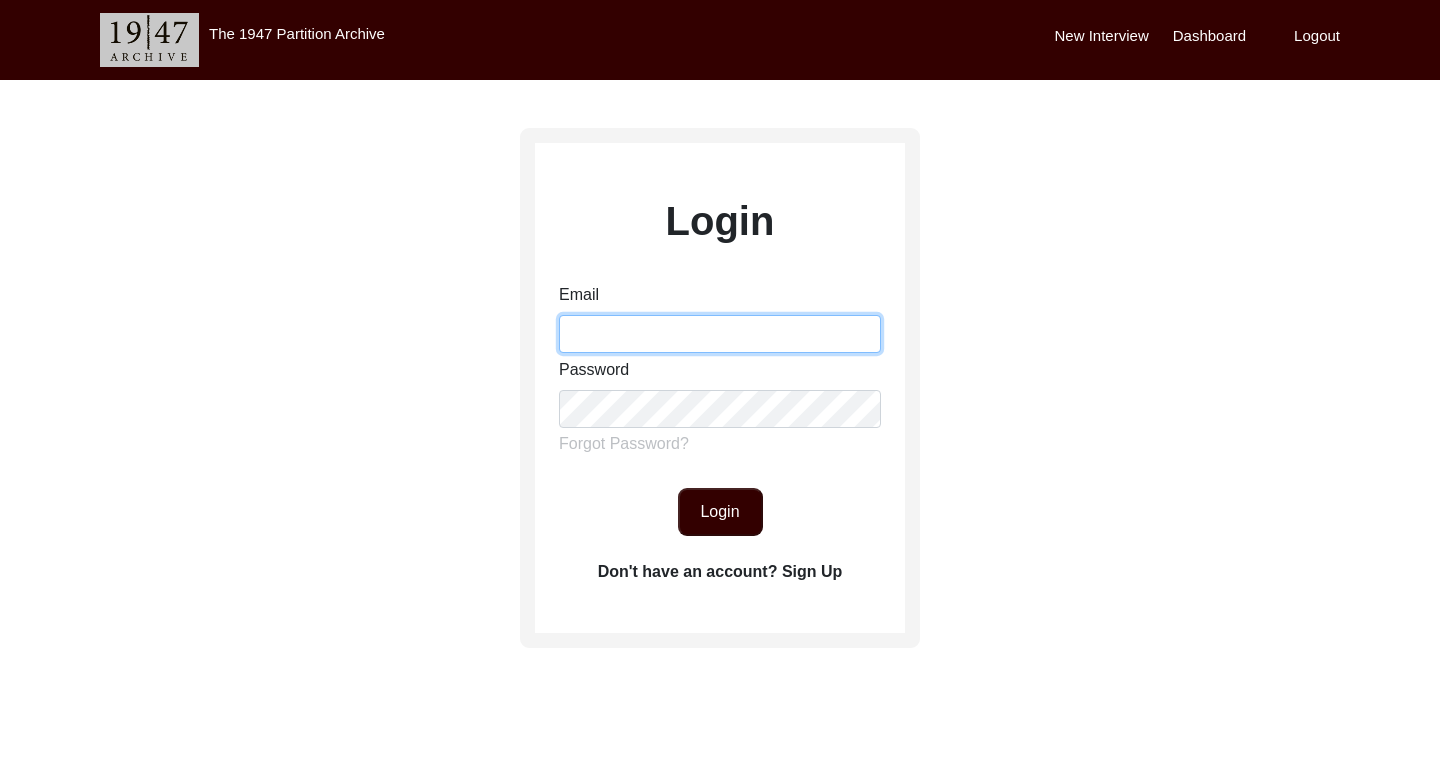 click on "Email" at bounding box center (720, 334) 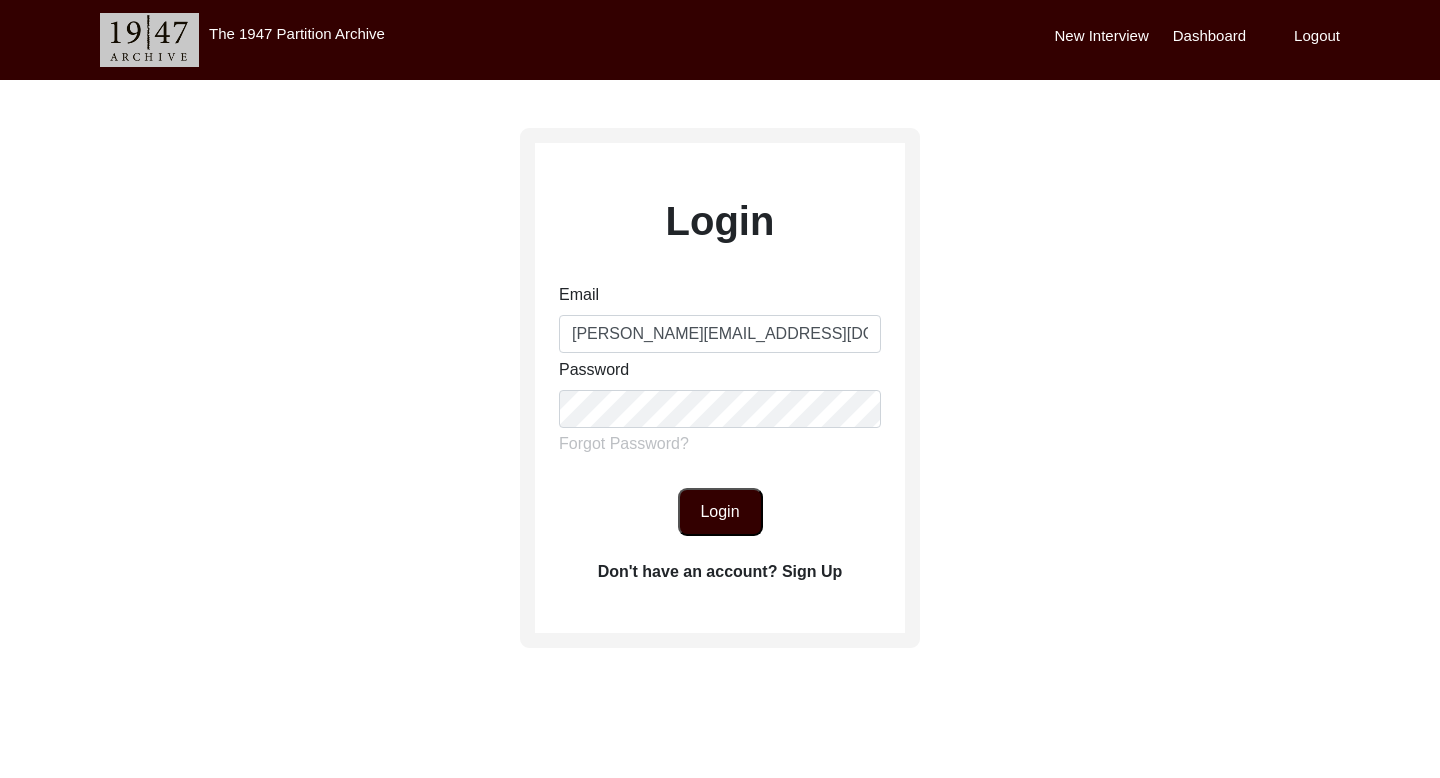click on "Login" 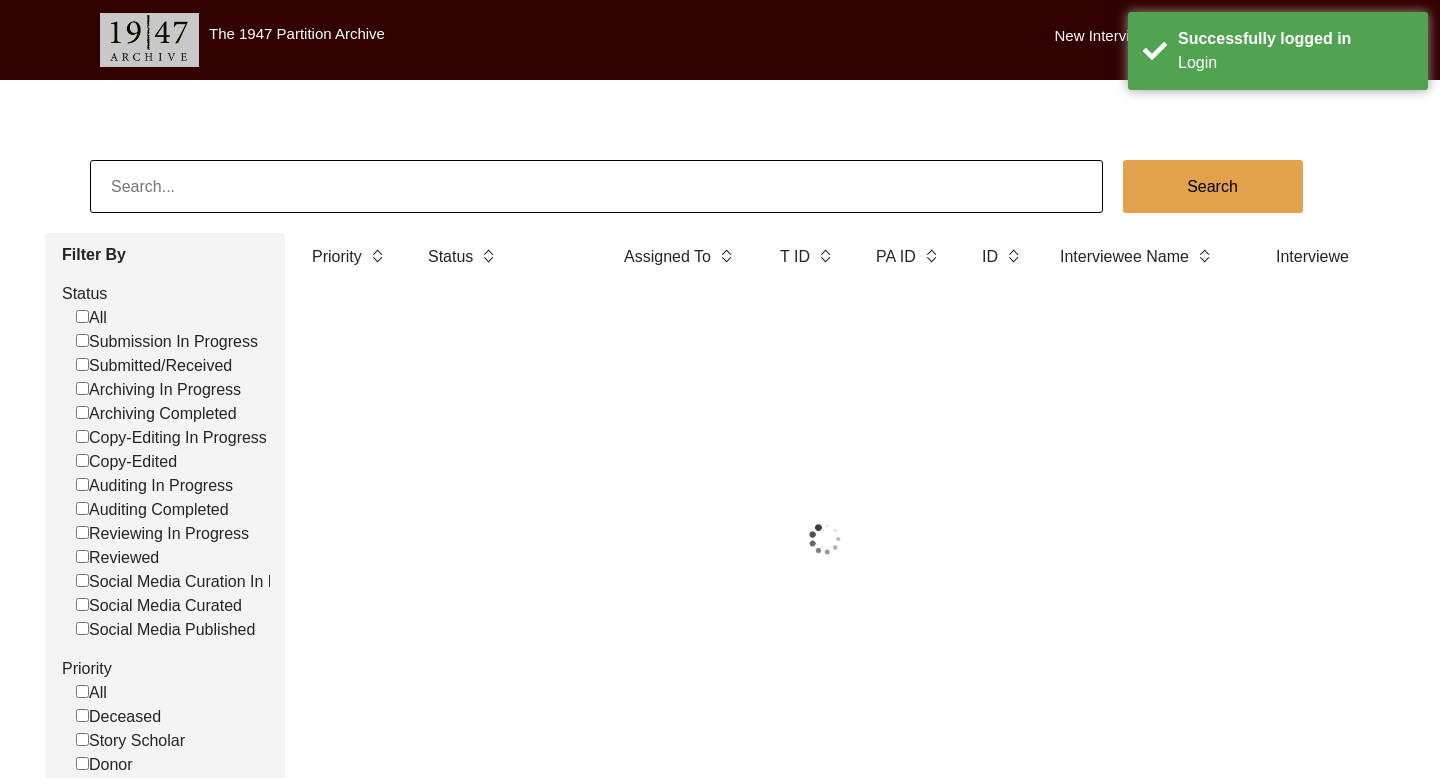 click 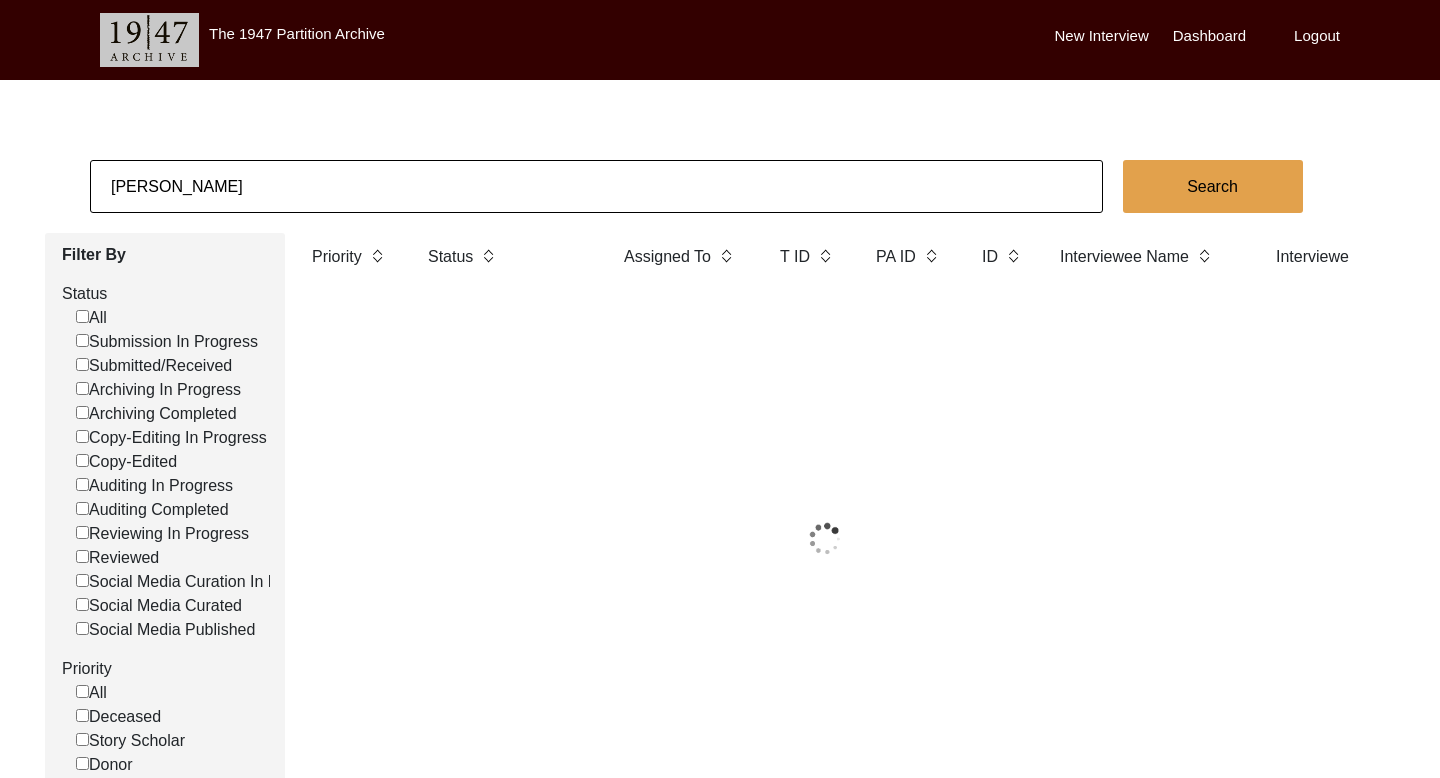 type on "[PERSON_NAME]" 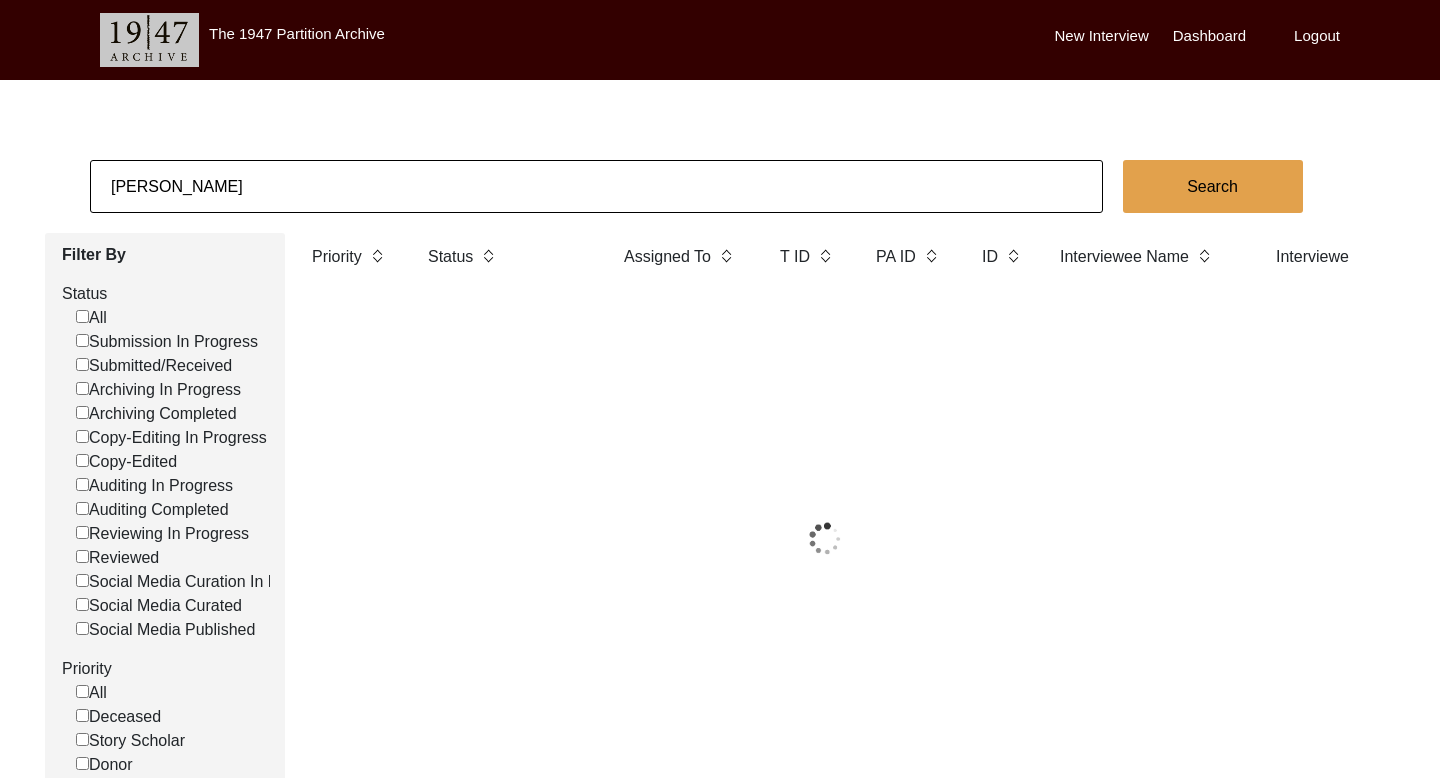 click on "Search" 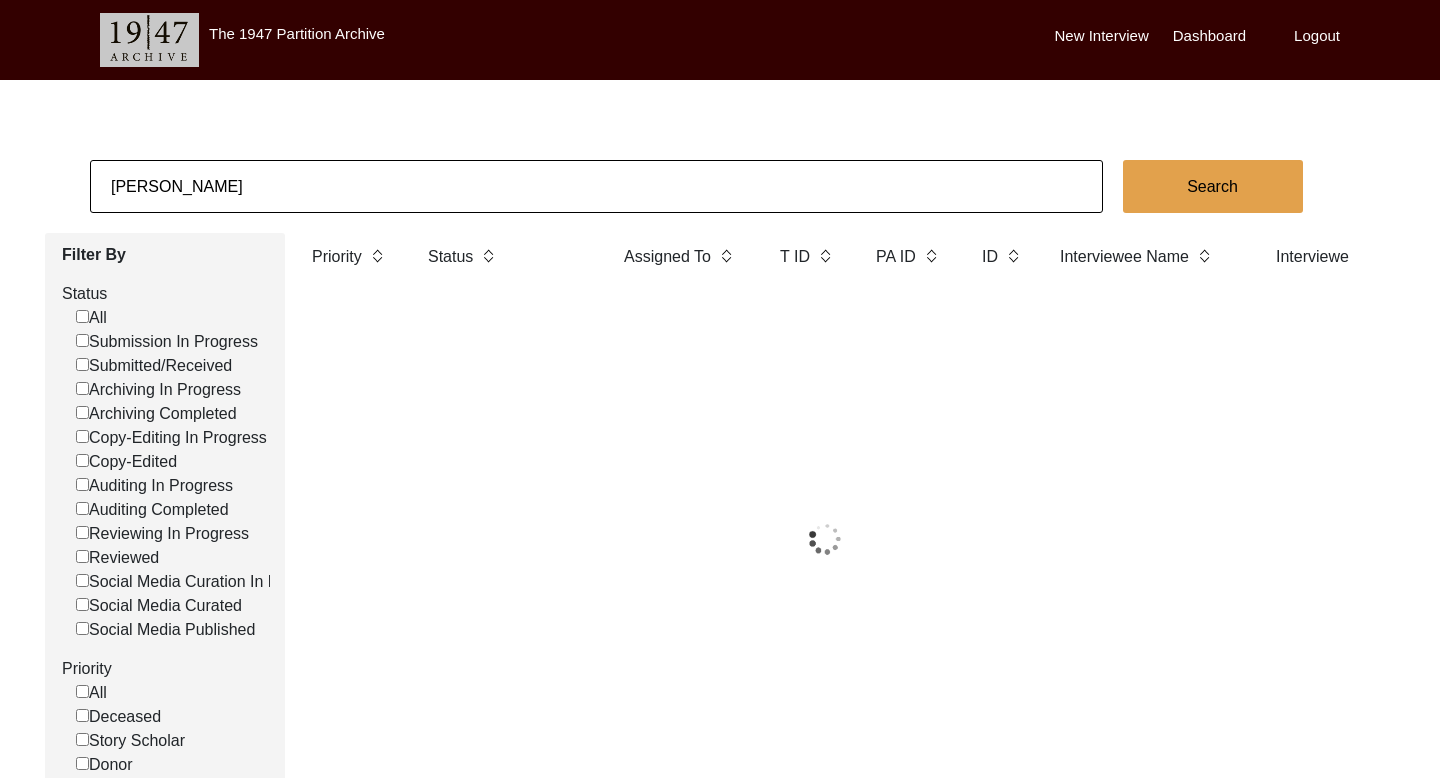checkbox on "false" 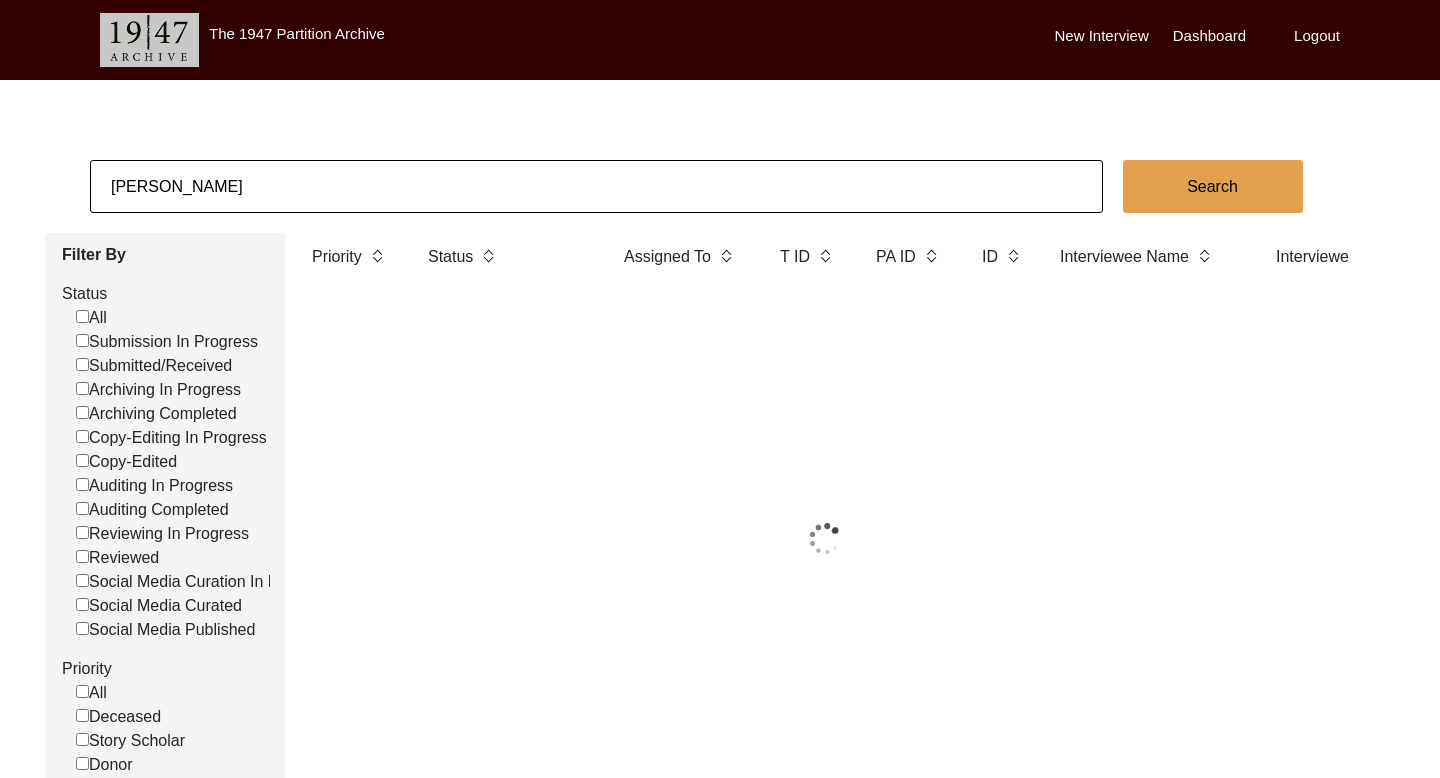 checkbox on "false" 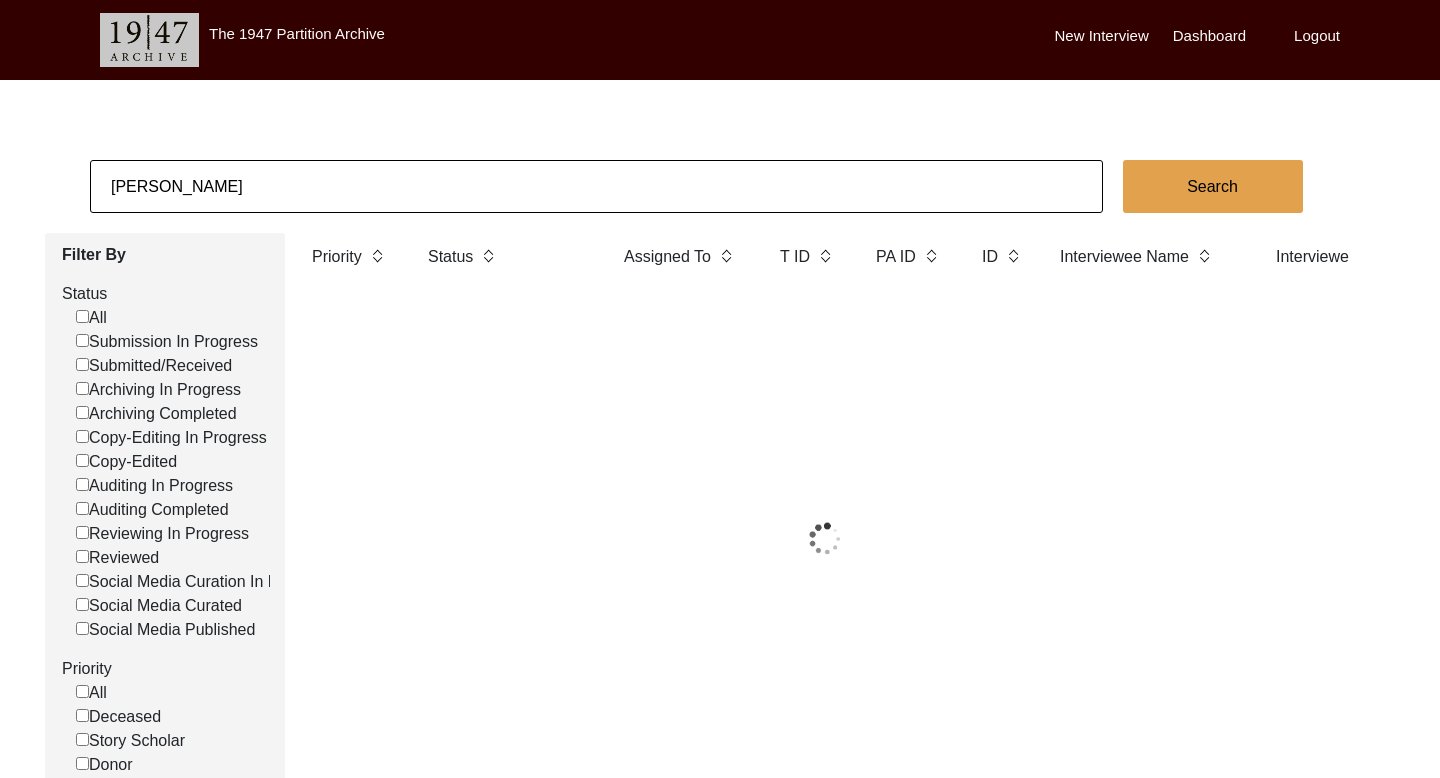 checkbox on "false" 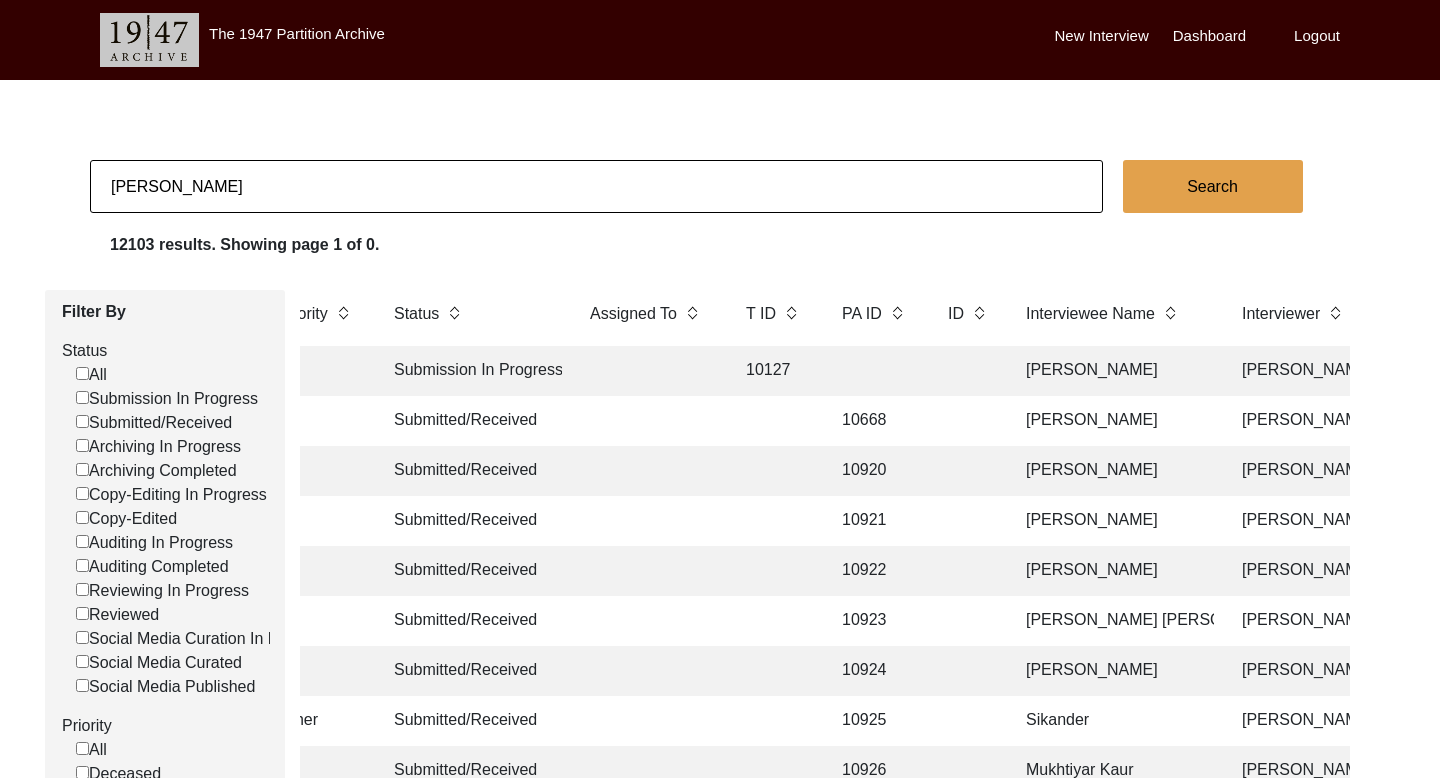 scroll, scrollTop: 0, scrollLeft: 42, axis: horizontal 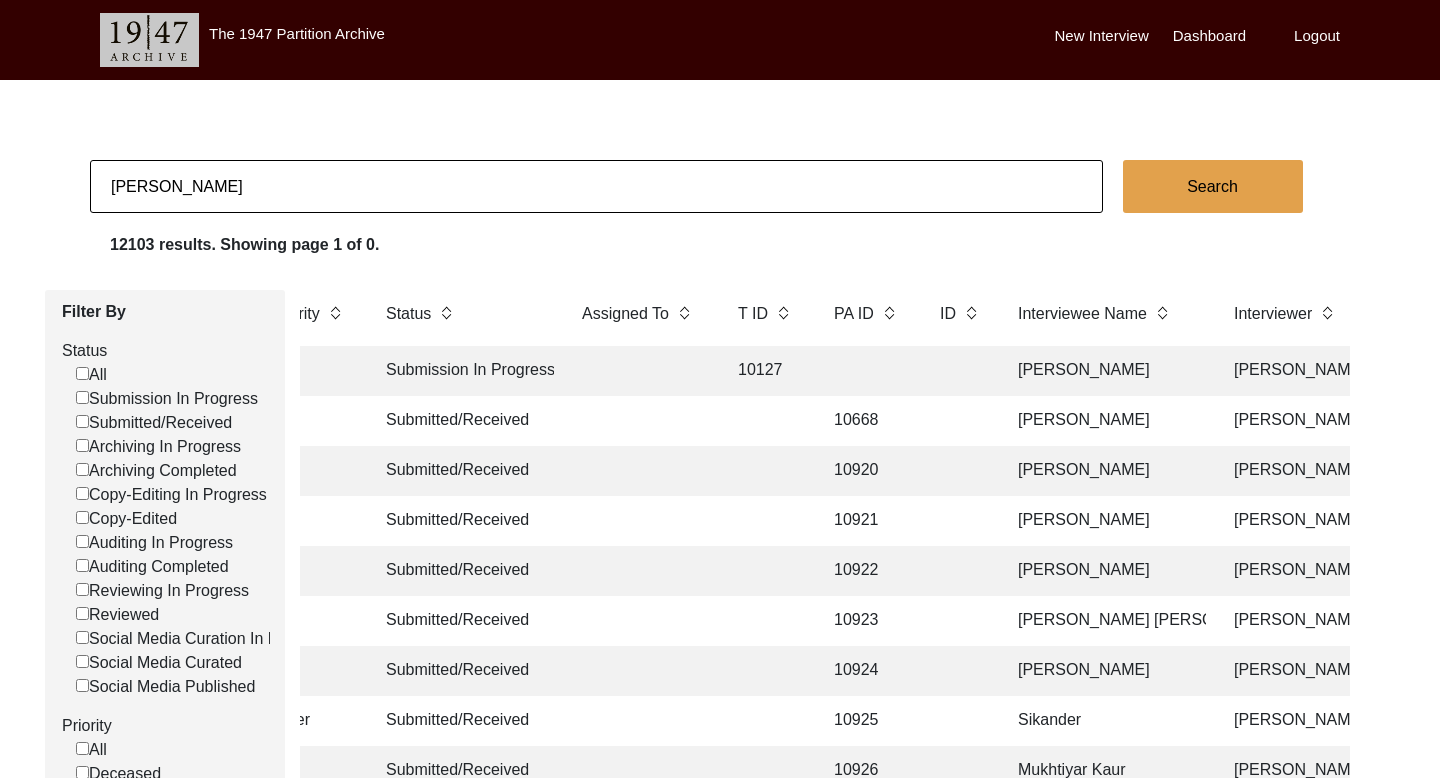 click on "[PERSON_NAME]" 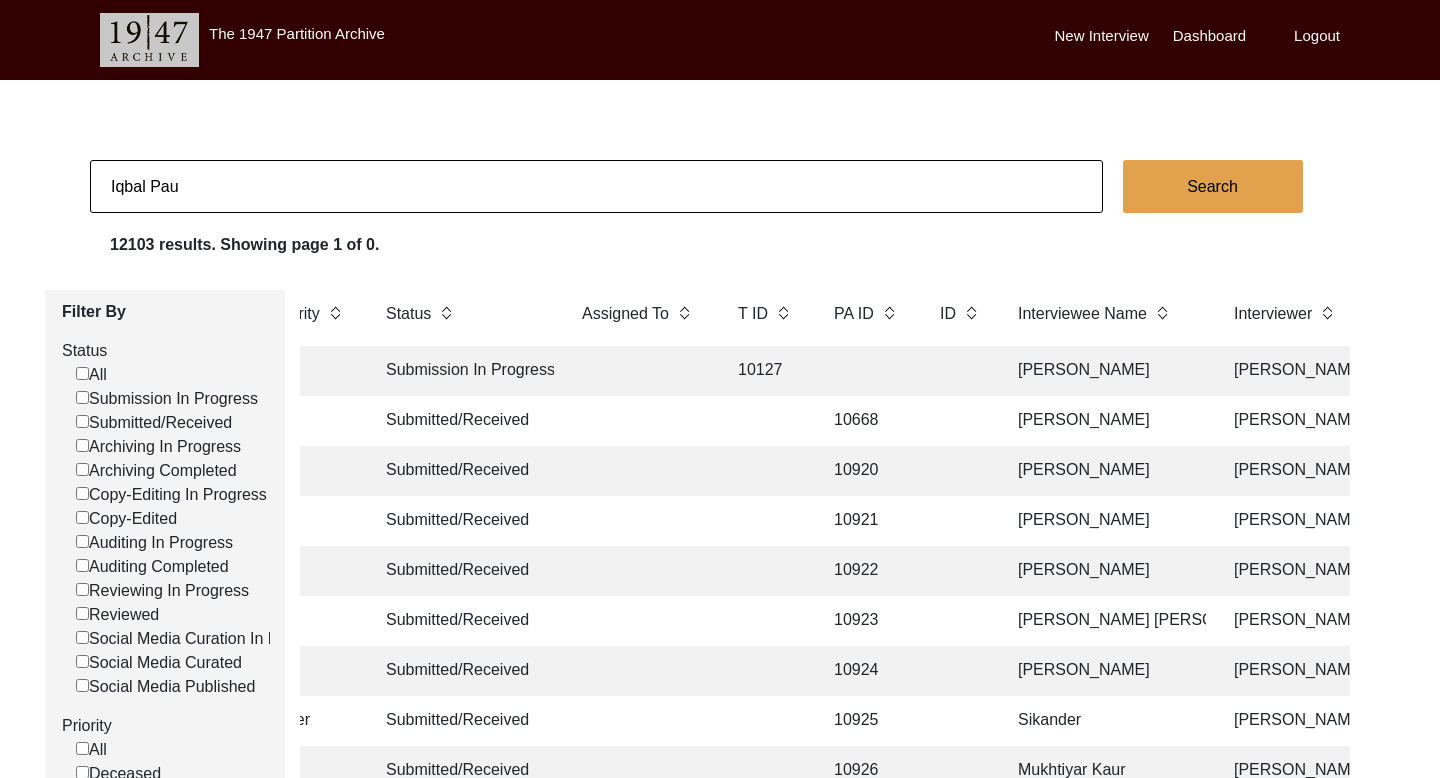 type on "[PERSON_NAME]" 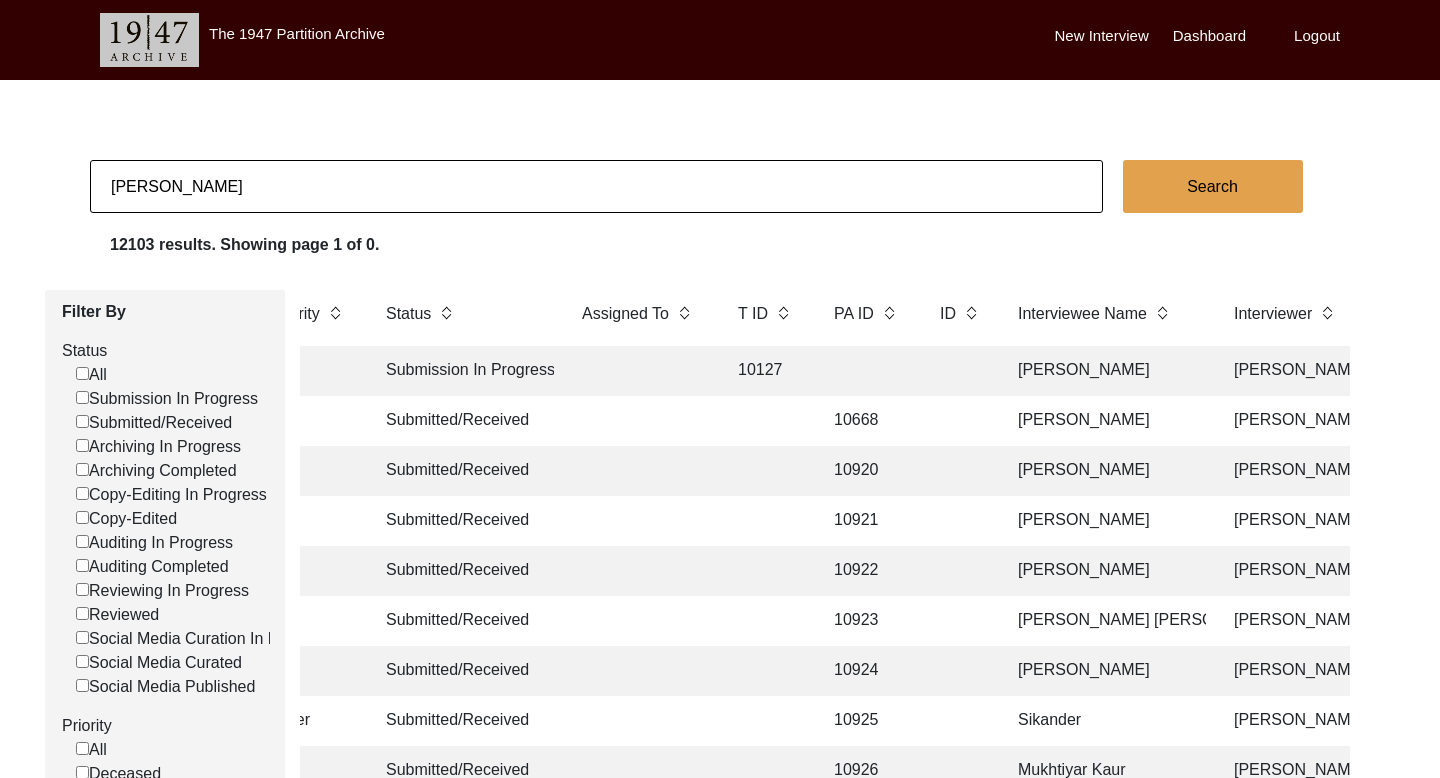 click on "Search" 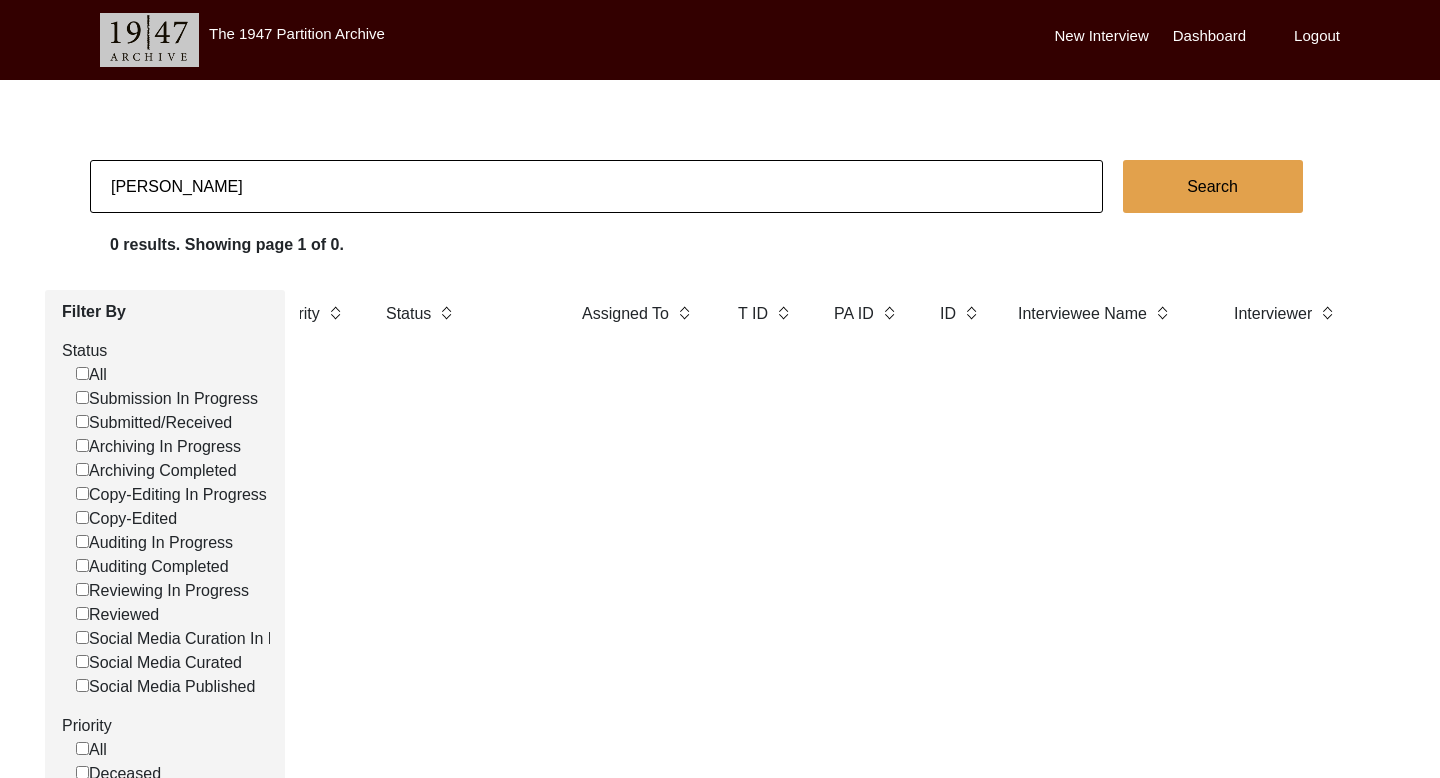 click on "[PERSON_NAME]" 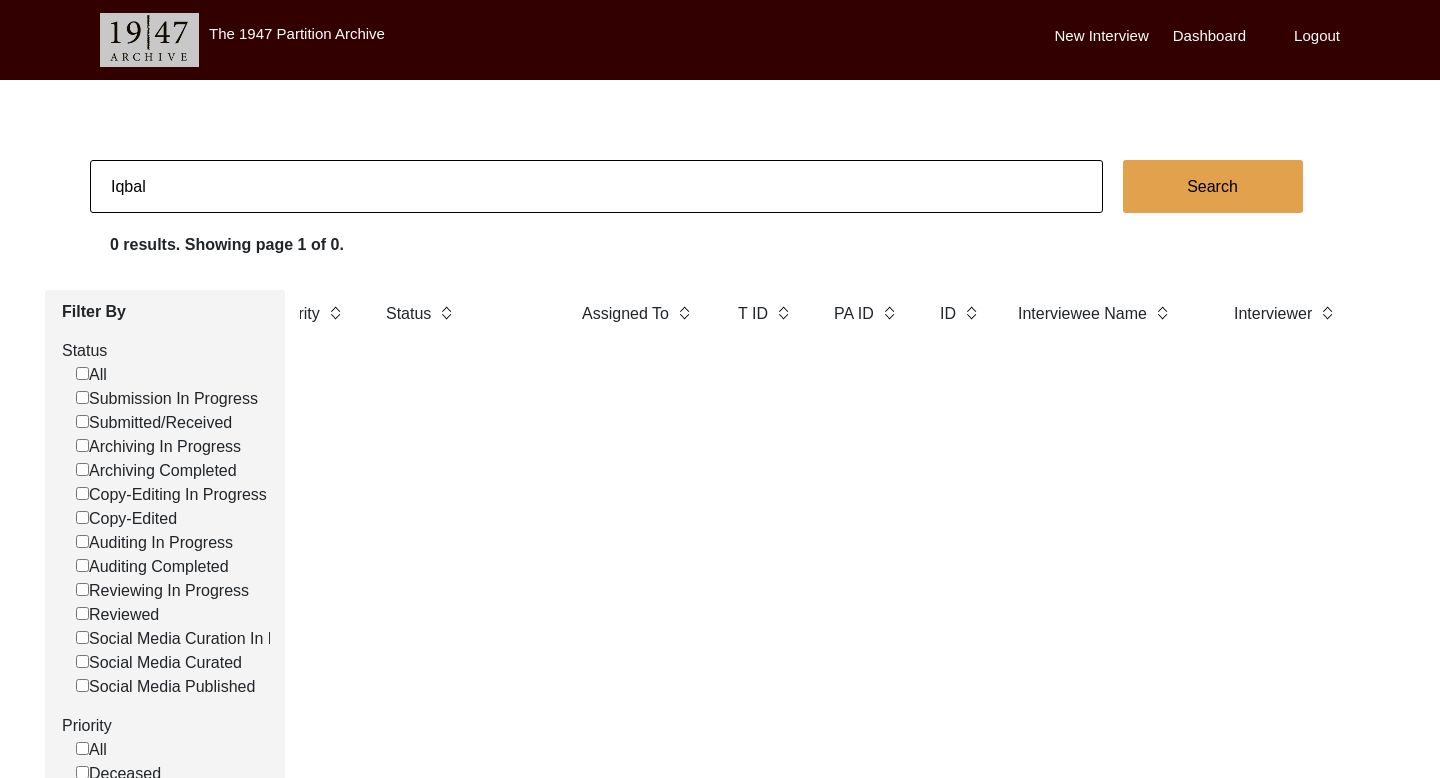 type on "Iqbal" 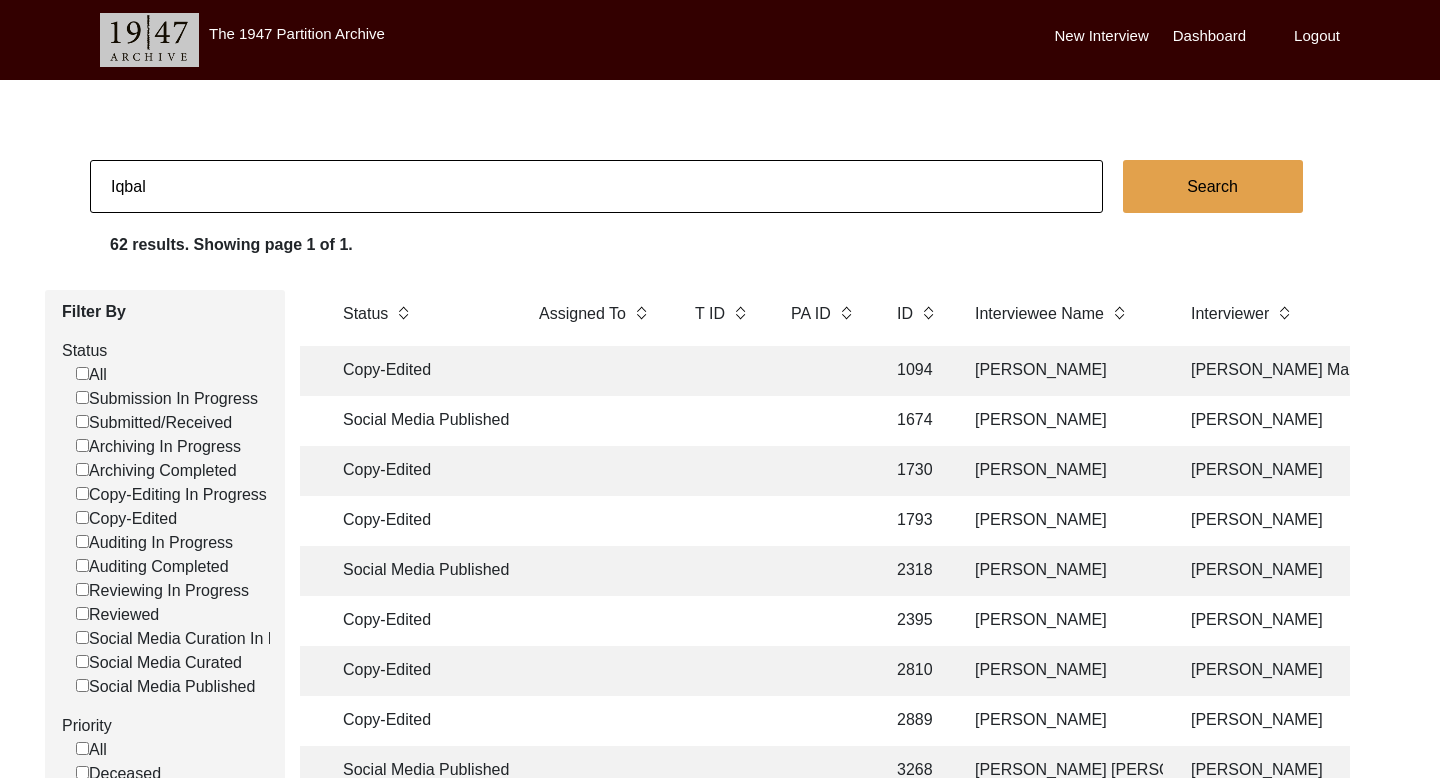 scroll, scrollTop: 0, scrollLeft: 97, axis: horizontal 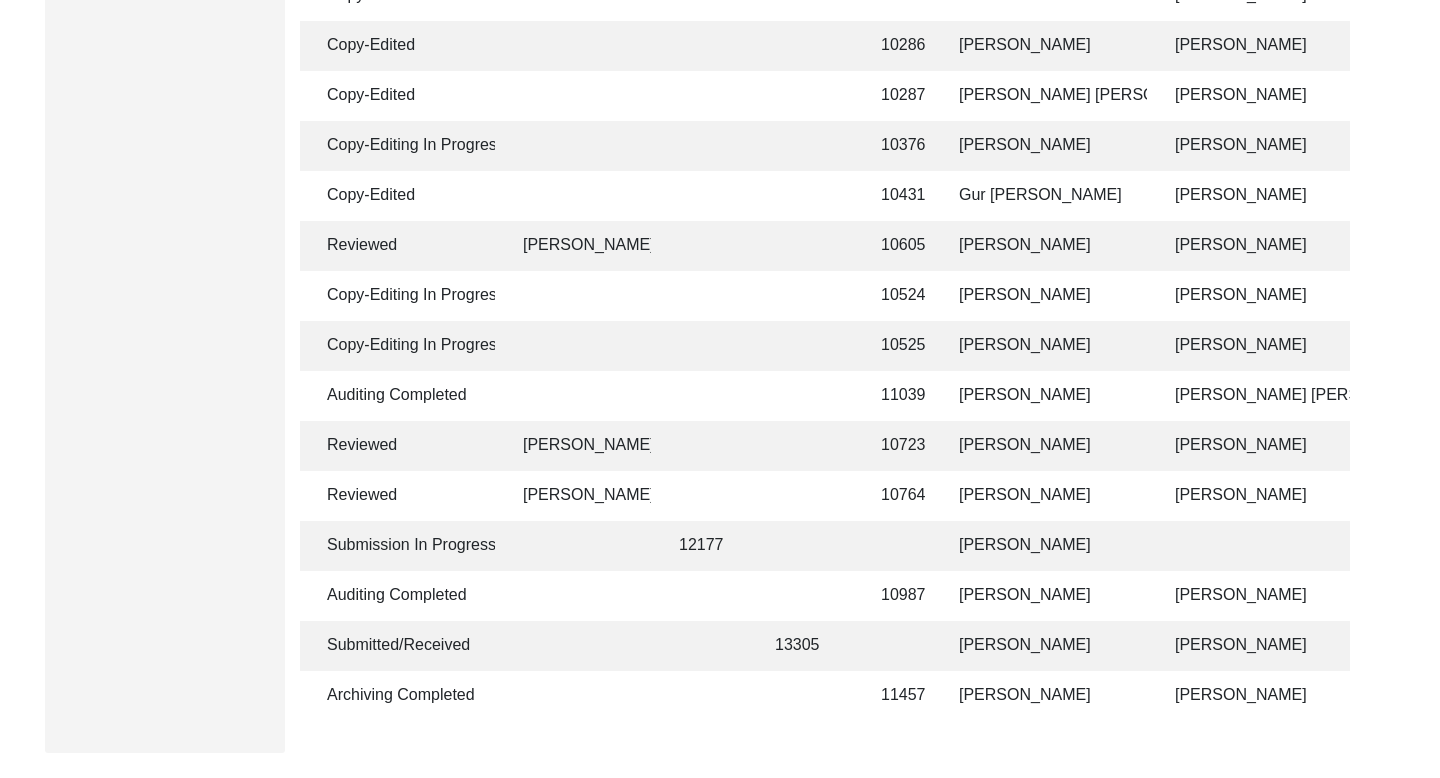 click on "[PERSON_NAME]" 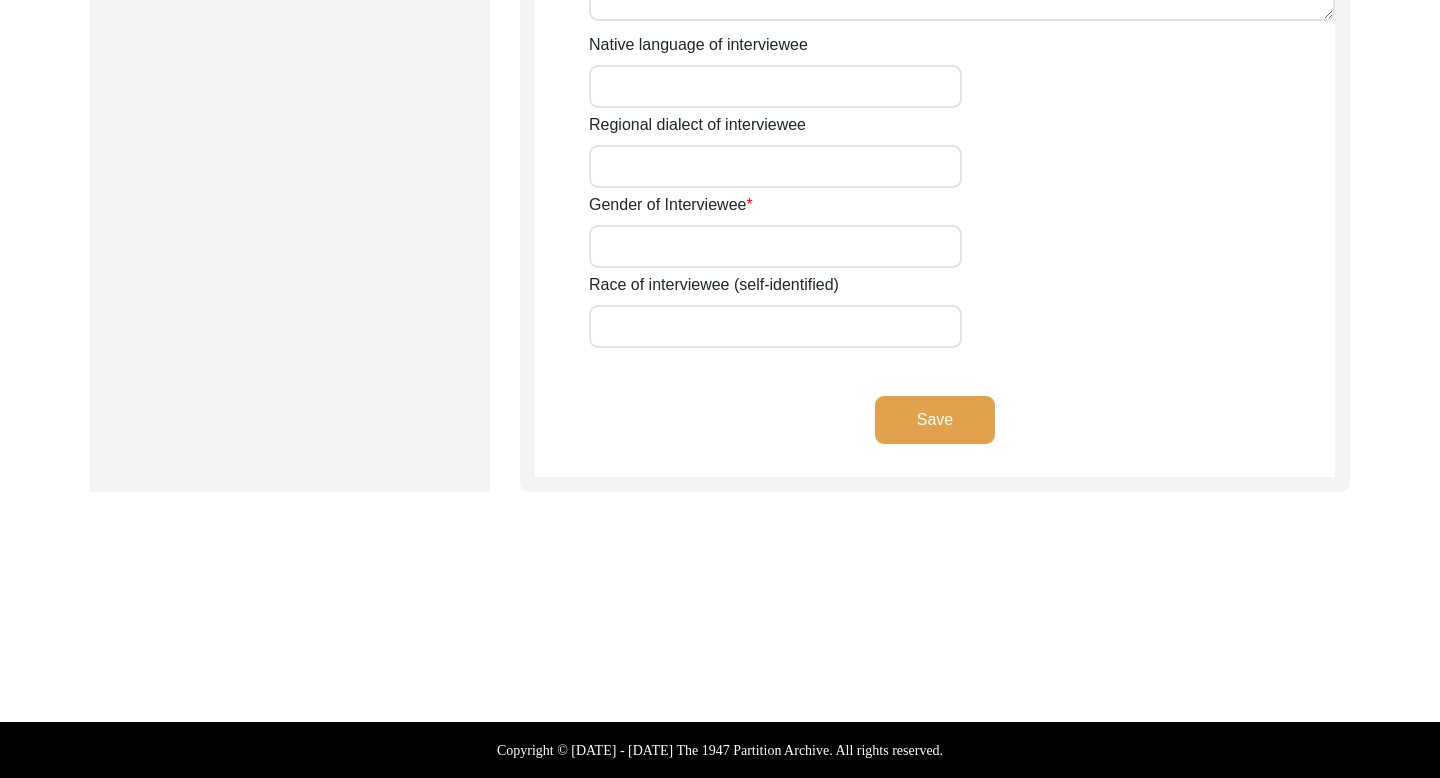 scroll, scrollTop: 1490, scrollLeft: 0, axis: vertical 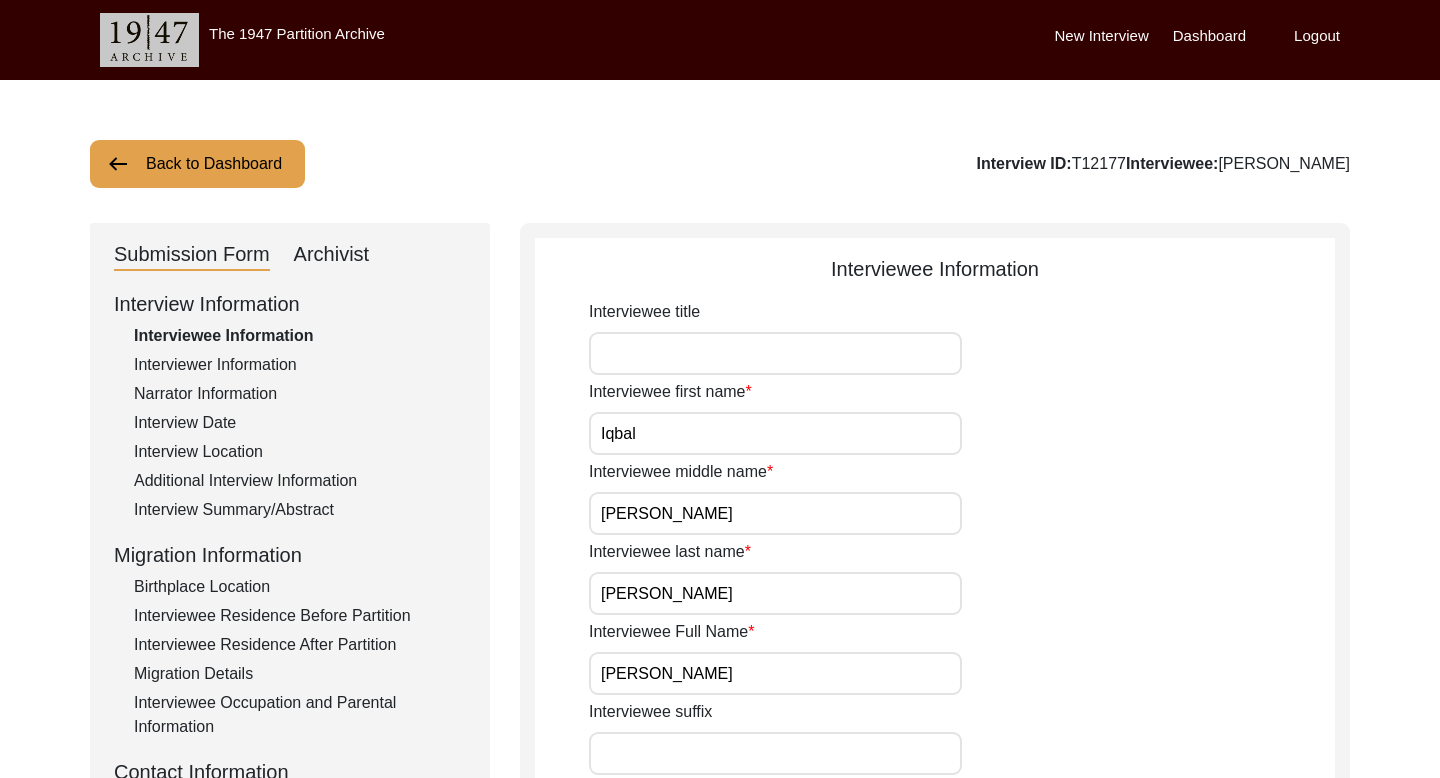 click on "Interviewer Information" 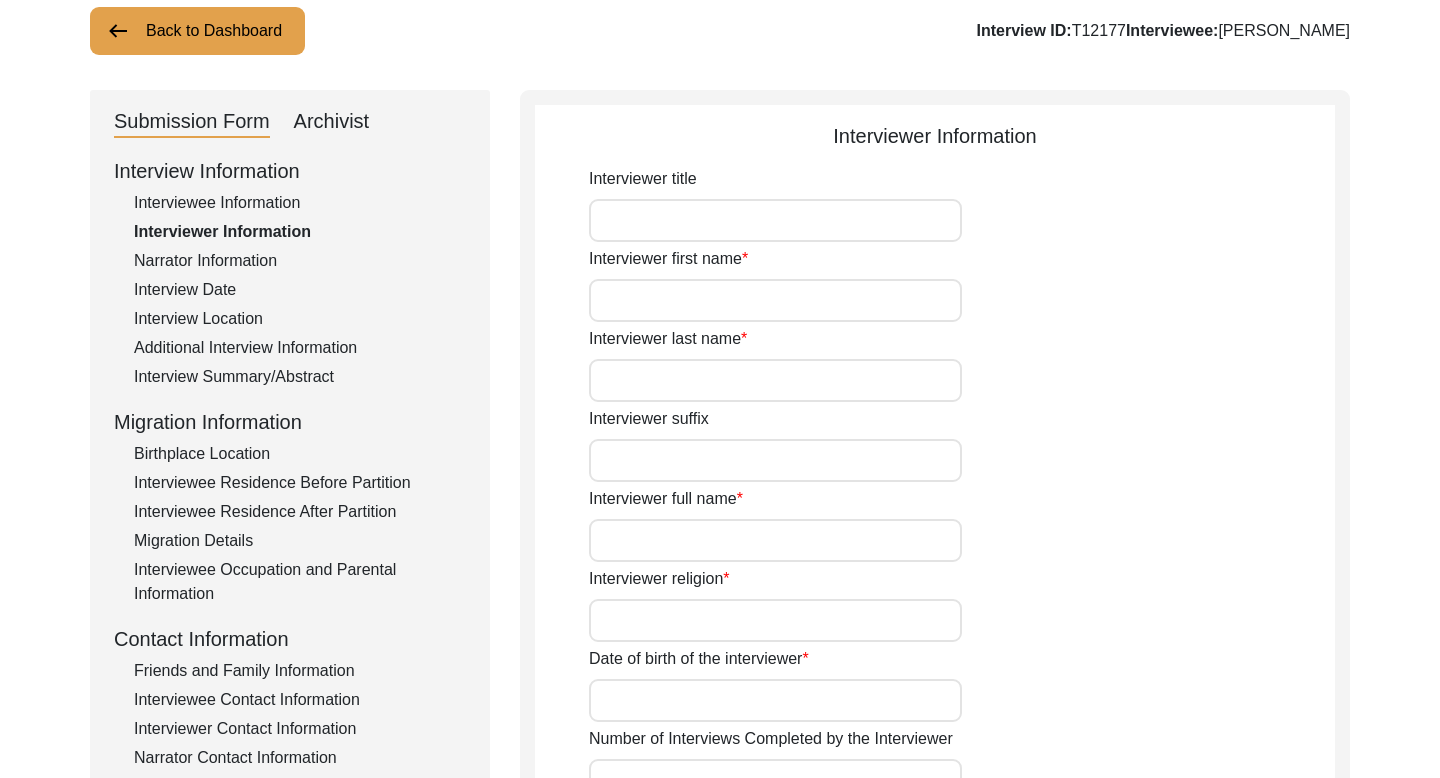 scroll, scrollTop: 50, scrollLeft: 0, axis: vertical 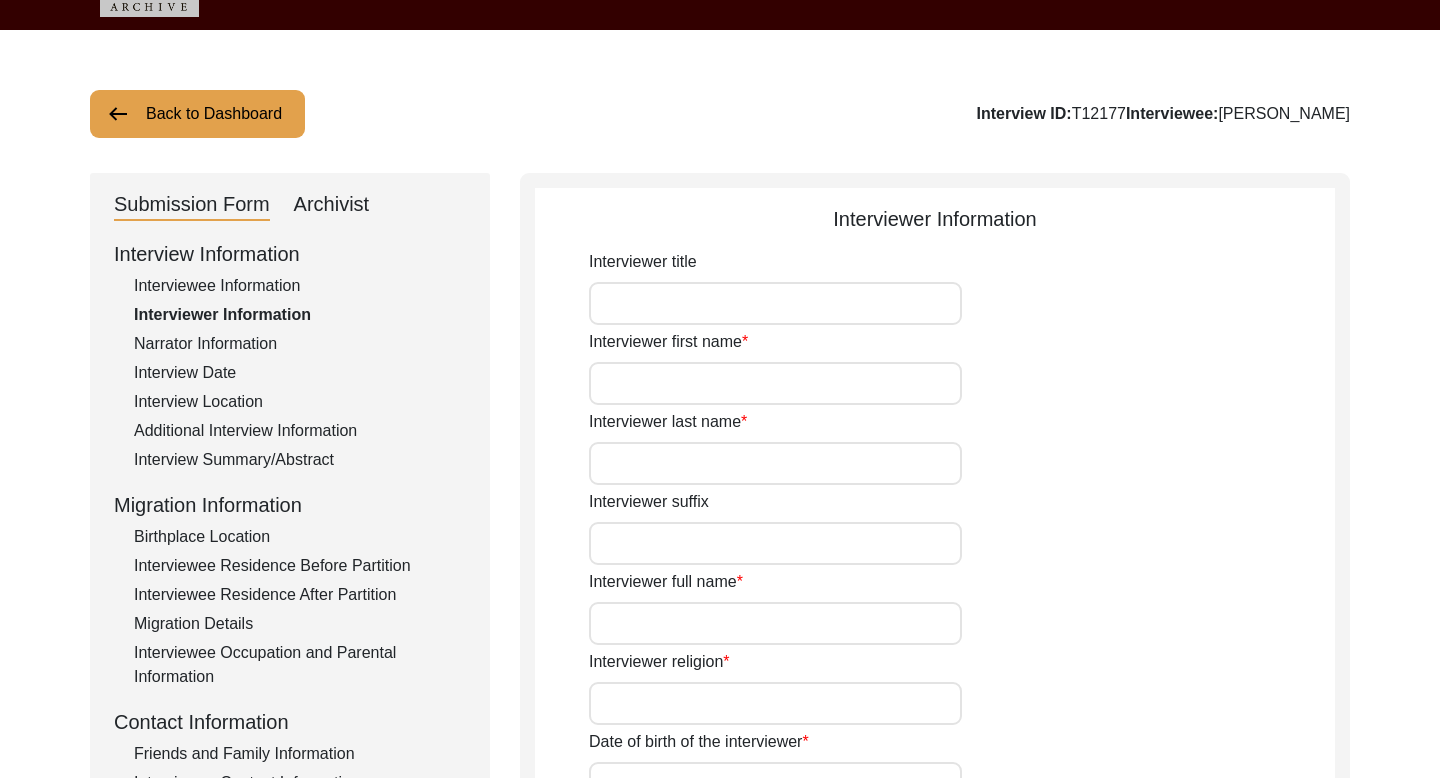 click on "Narrator Information" 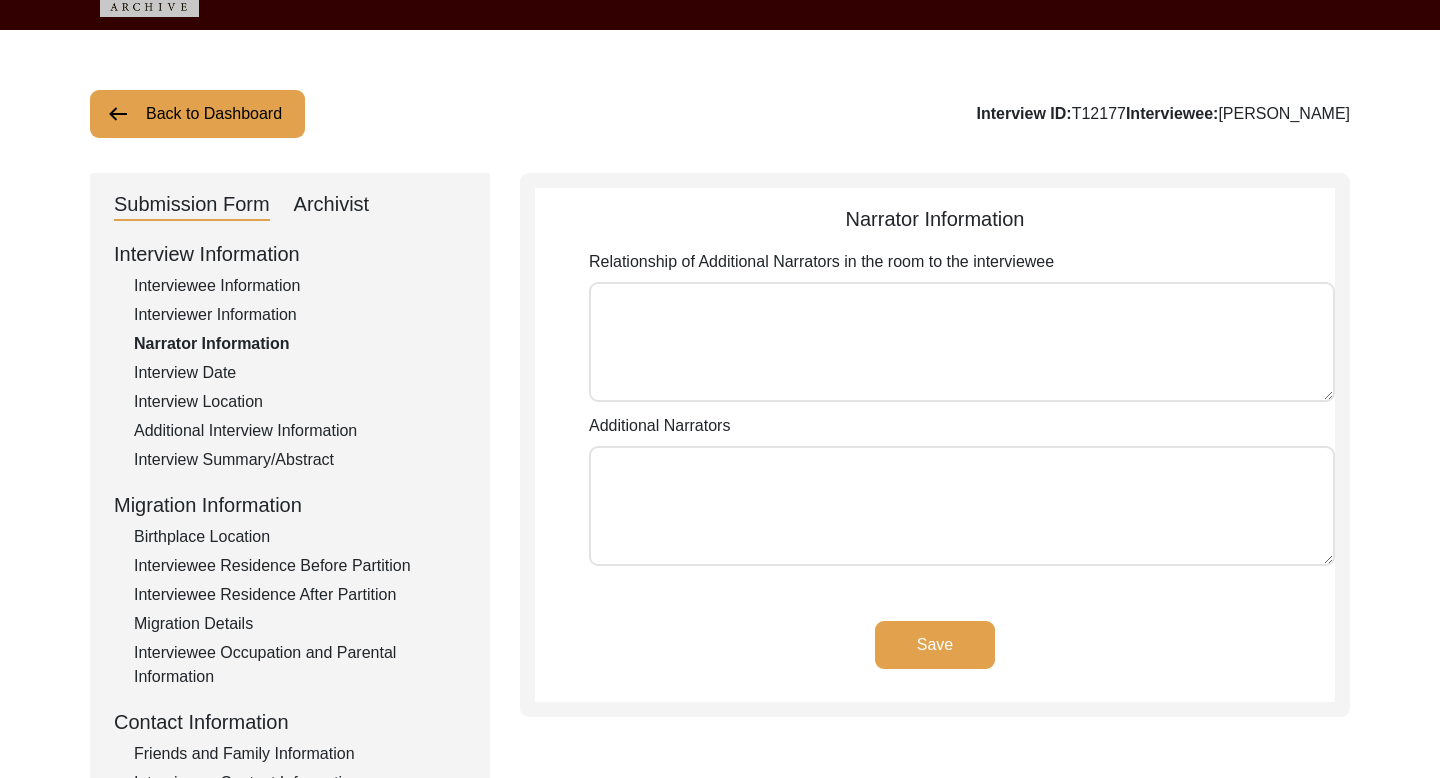 click on "Interview Date" 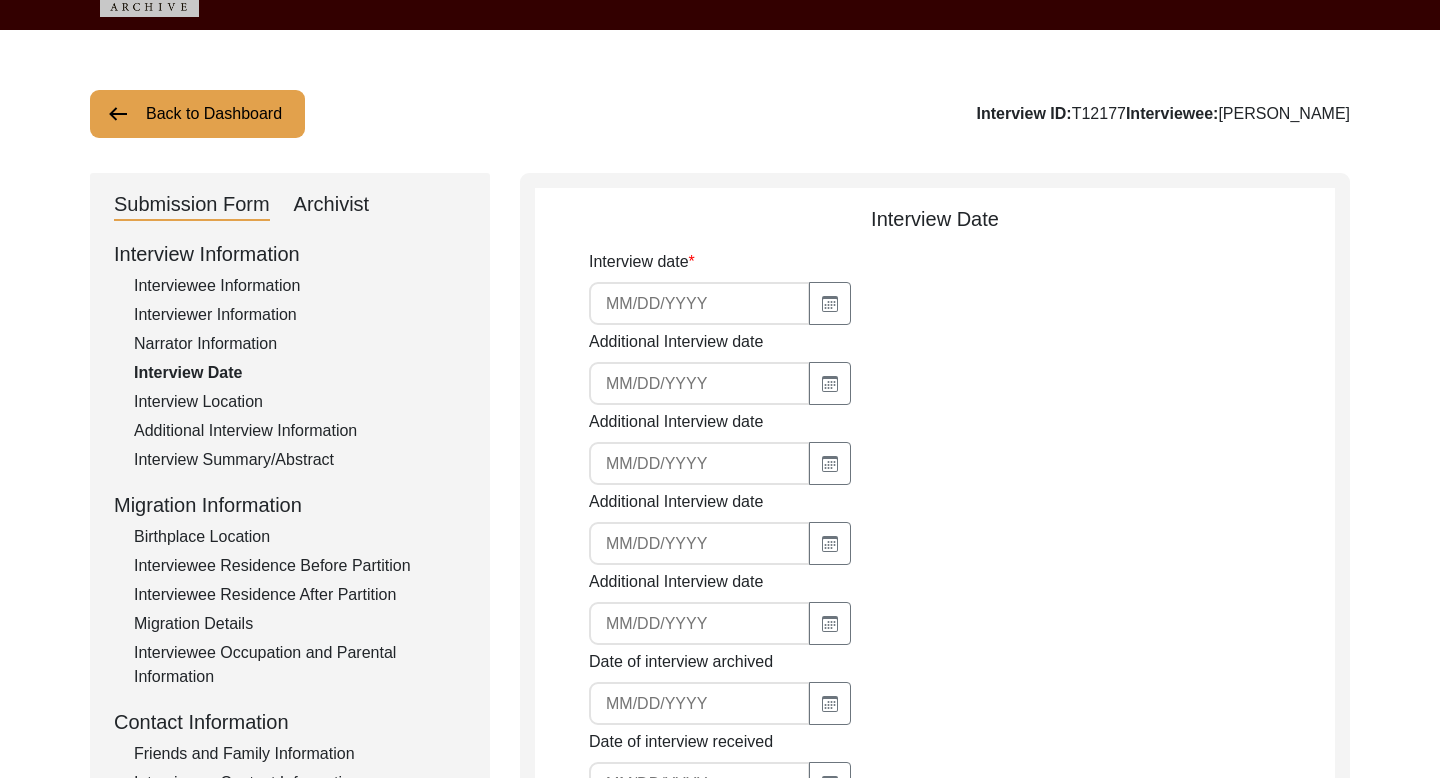 click on "Interview Location" 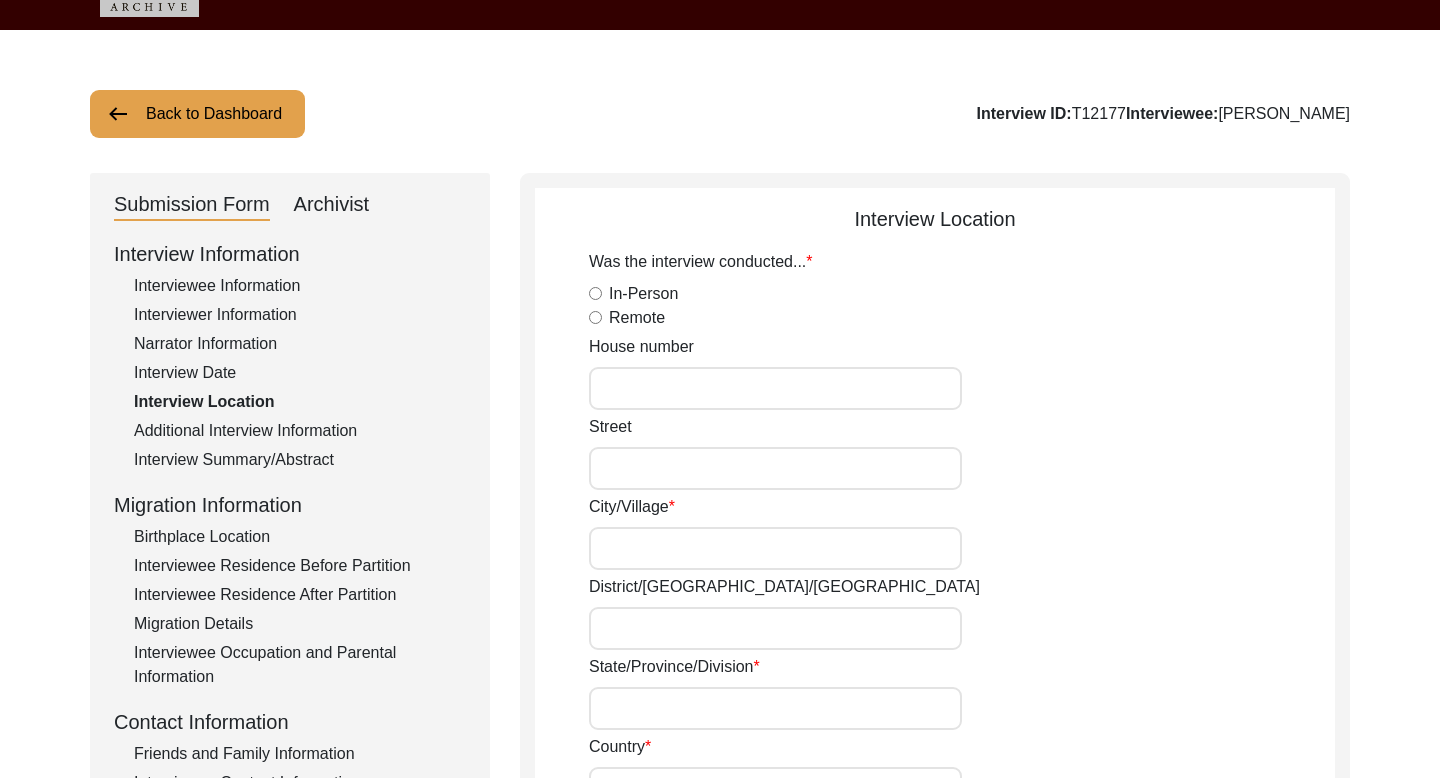click on "Additional Interview Information" 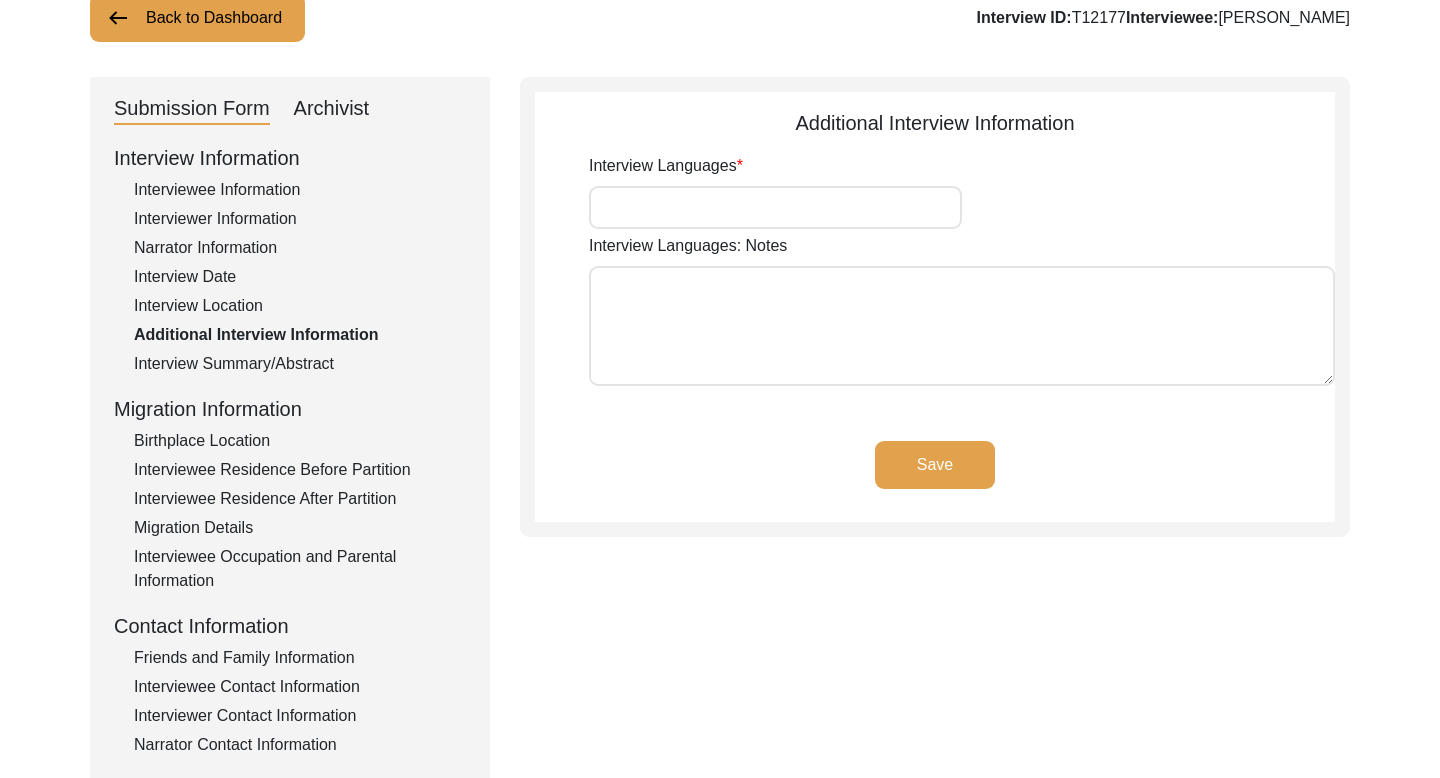 scroll, scrollTop: 147, scrollLeft: 0, axis: vertical 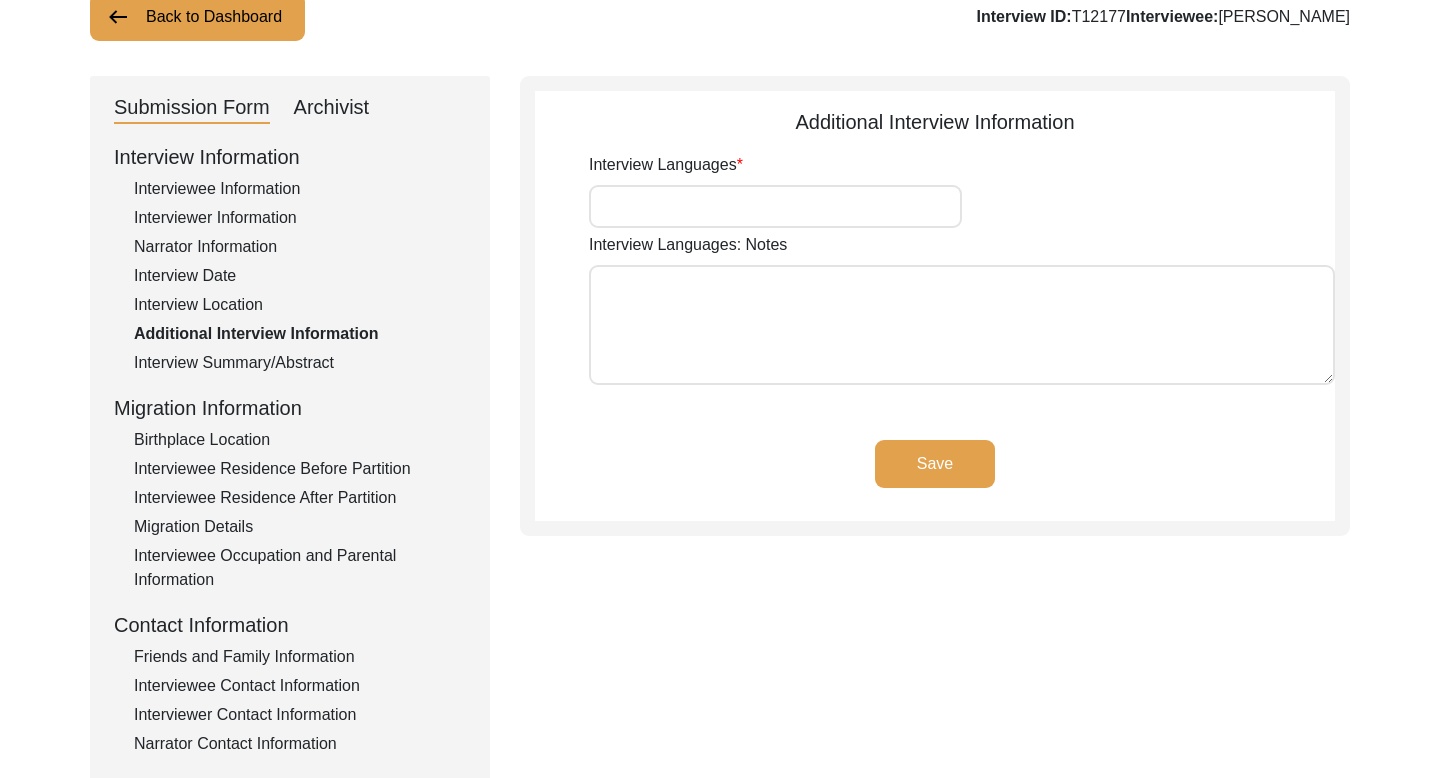 click on "Interview Summary/Abstract" 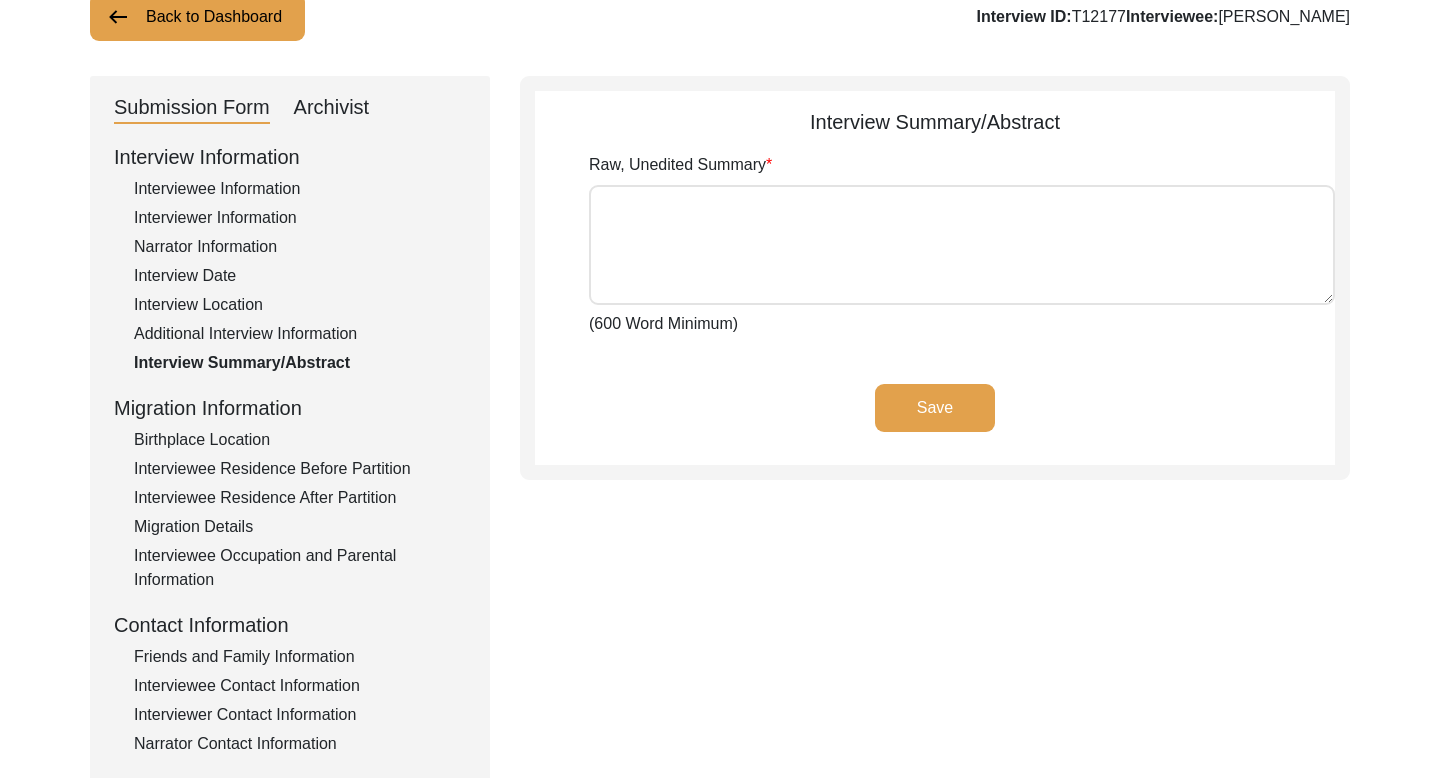 click on "Birthplace Location" 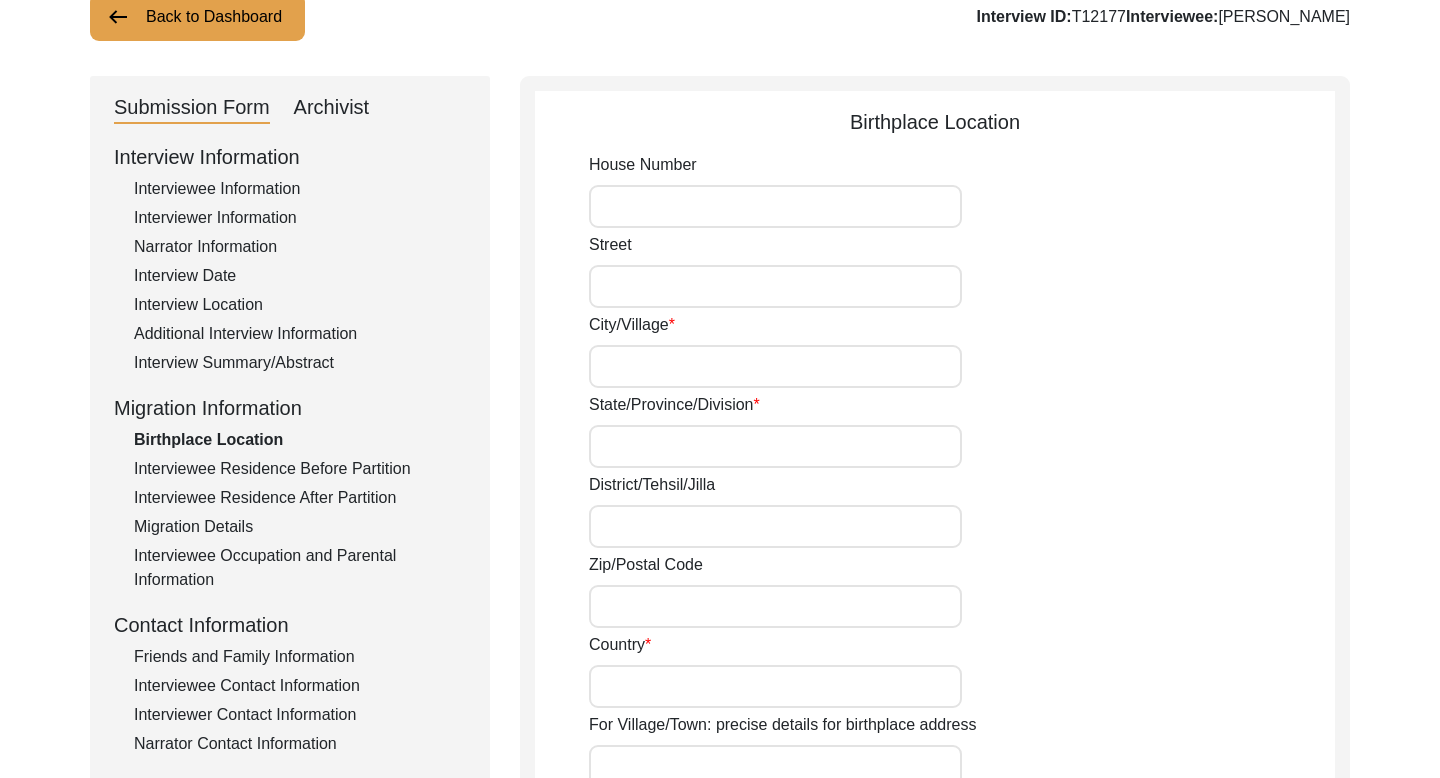 click on "Interviewee Residence Before Partition" 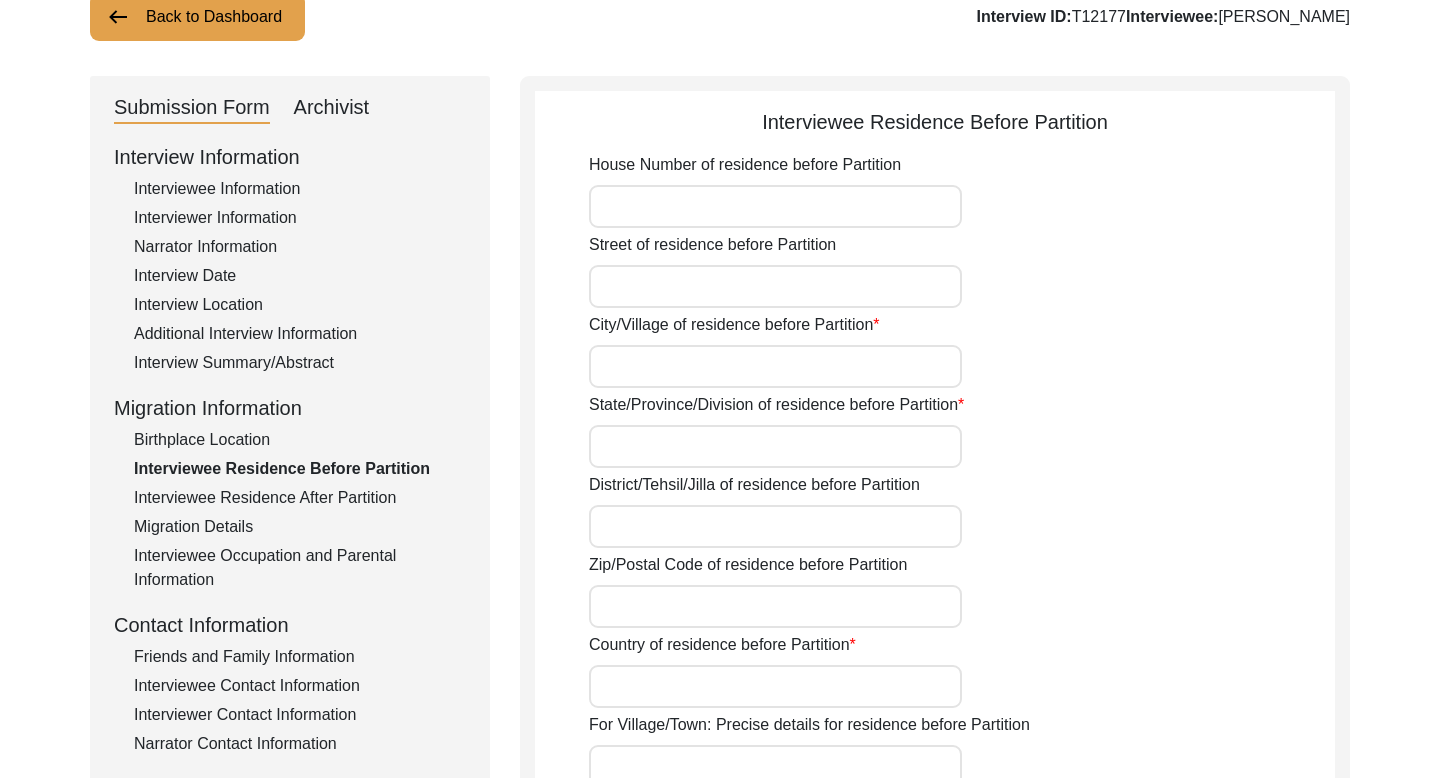 click on "Interviewee Residence After Partition" 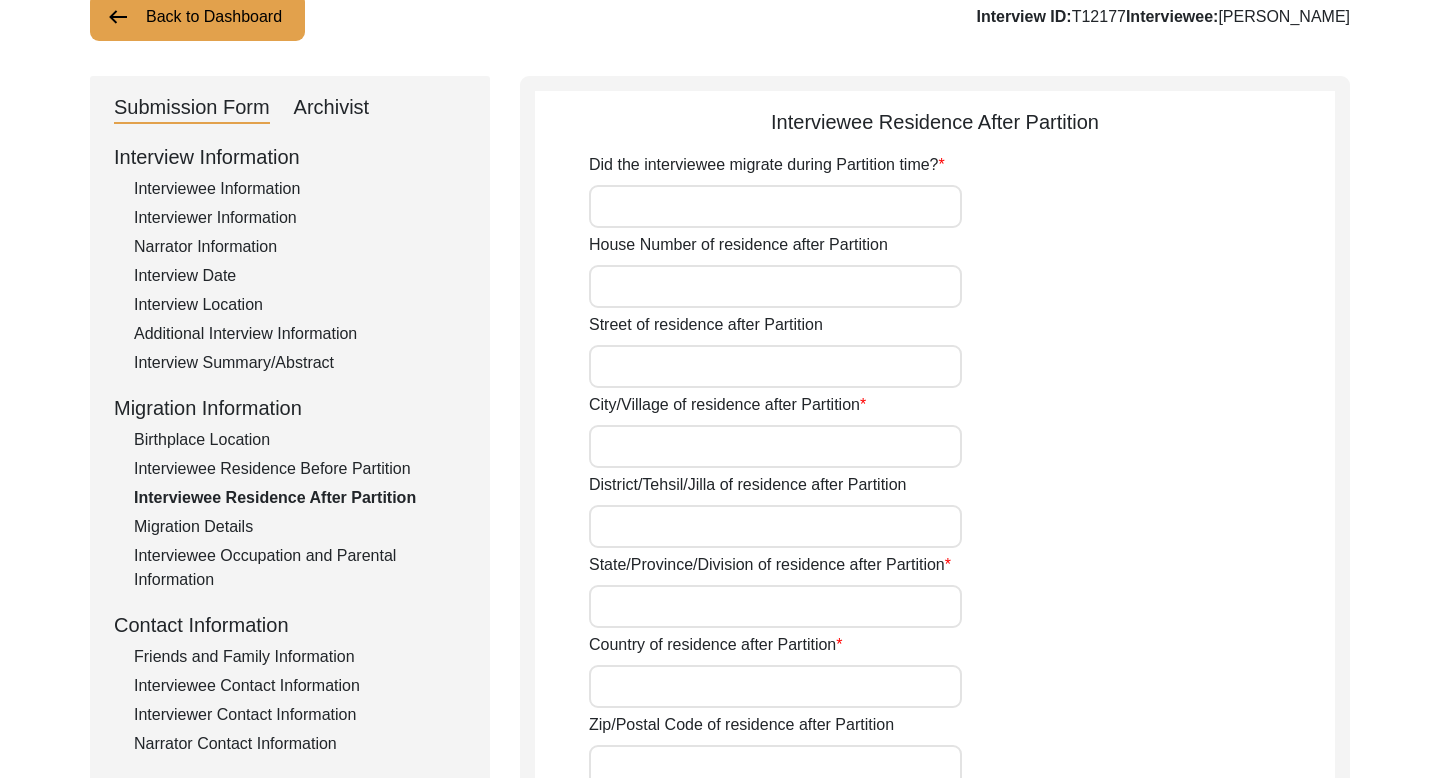 click on "Migration Details" 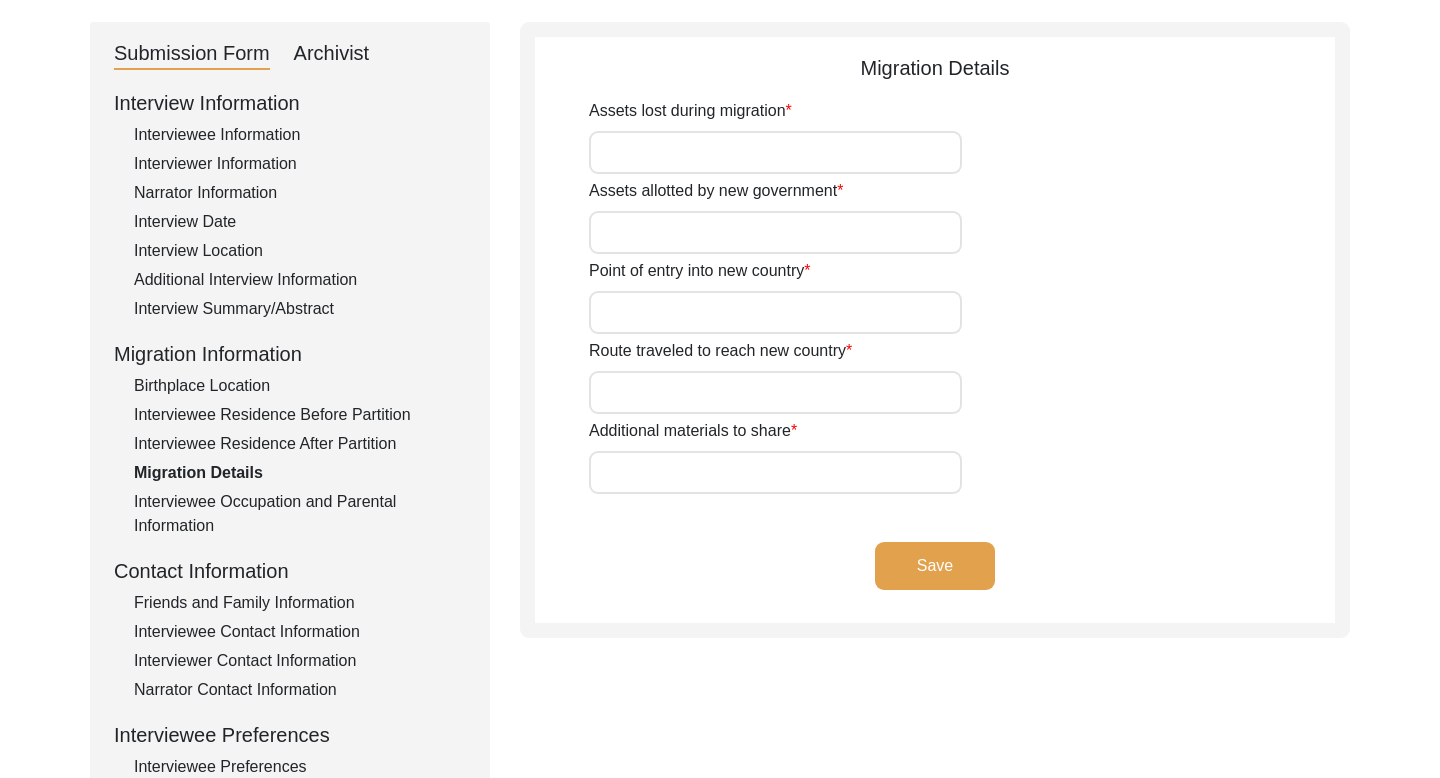 scroll, scrollTop: 209, scrollLeft: 0, axis: vertical 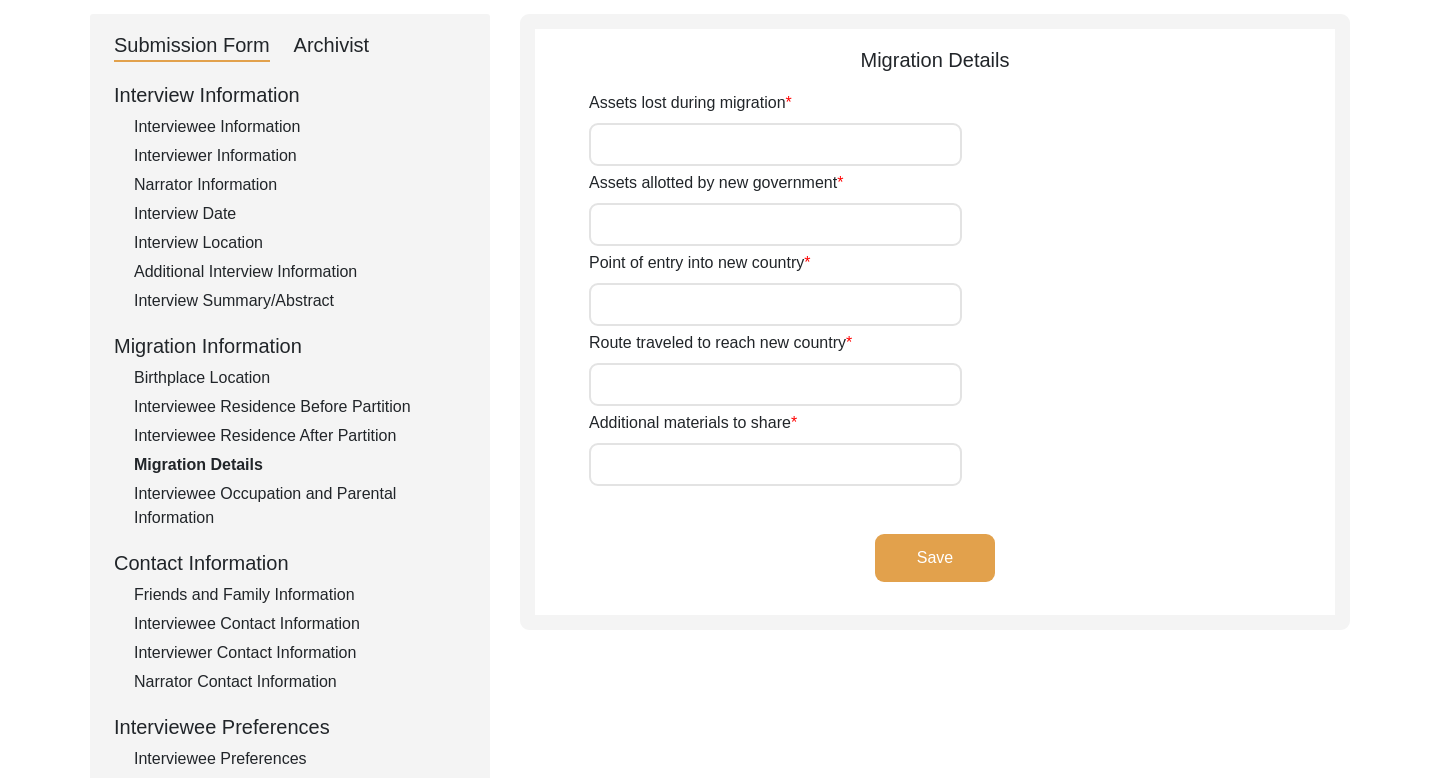 click on "Interviewee Occupation and Parental Information" 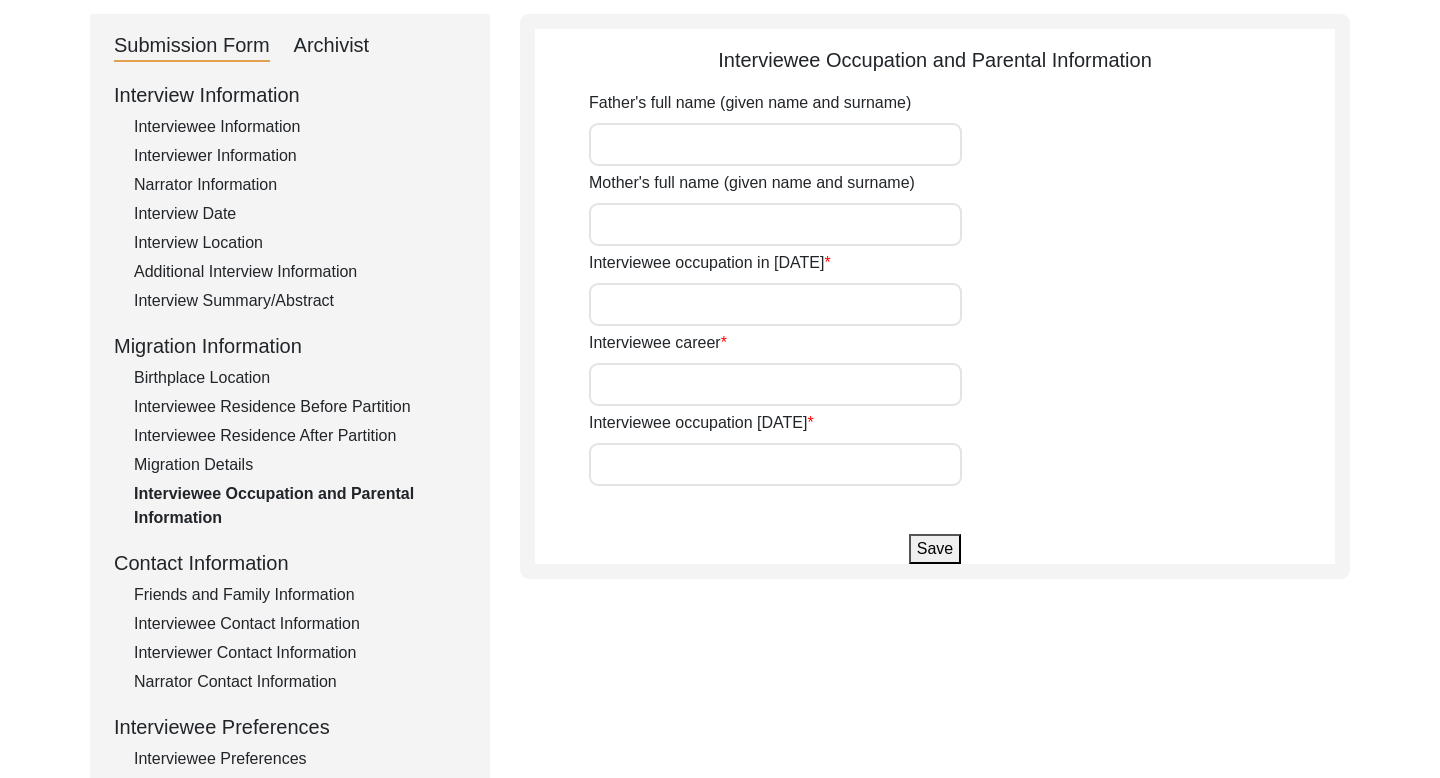 click on "Friends and Family Information" 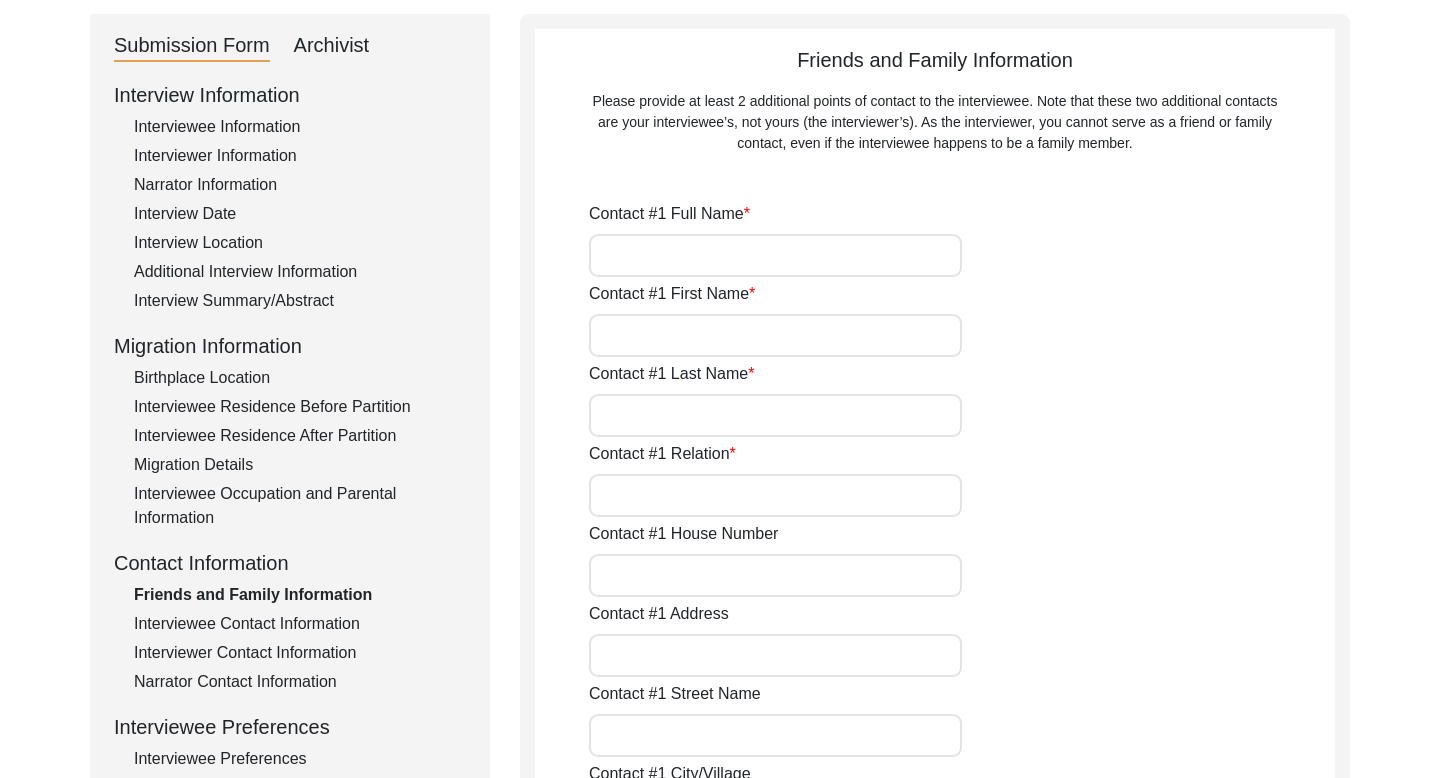 click on "Interviewee Contact Information" 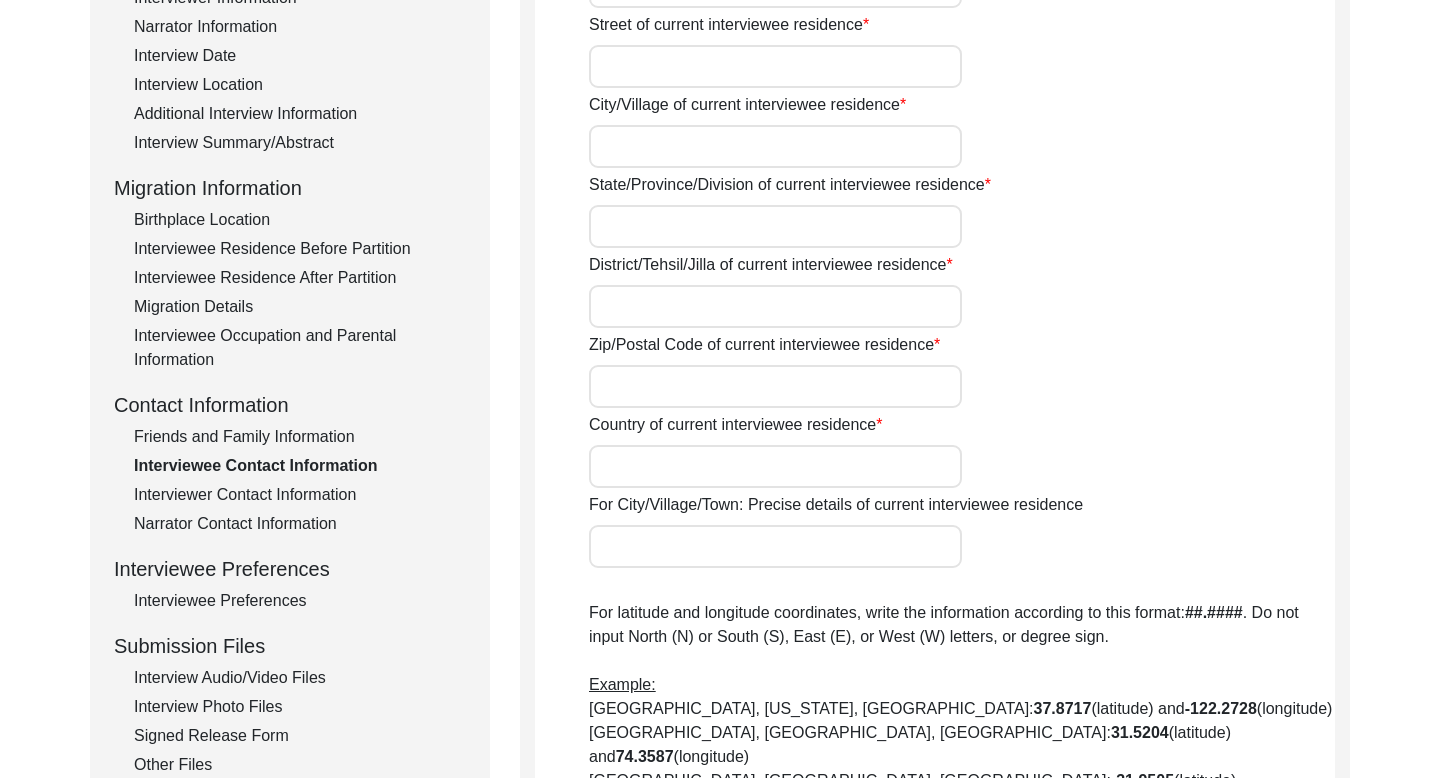 scroll, scrollTop: 375, scrollLeft: 0, axis: vertical 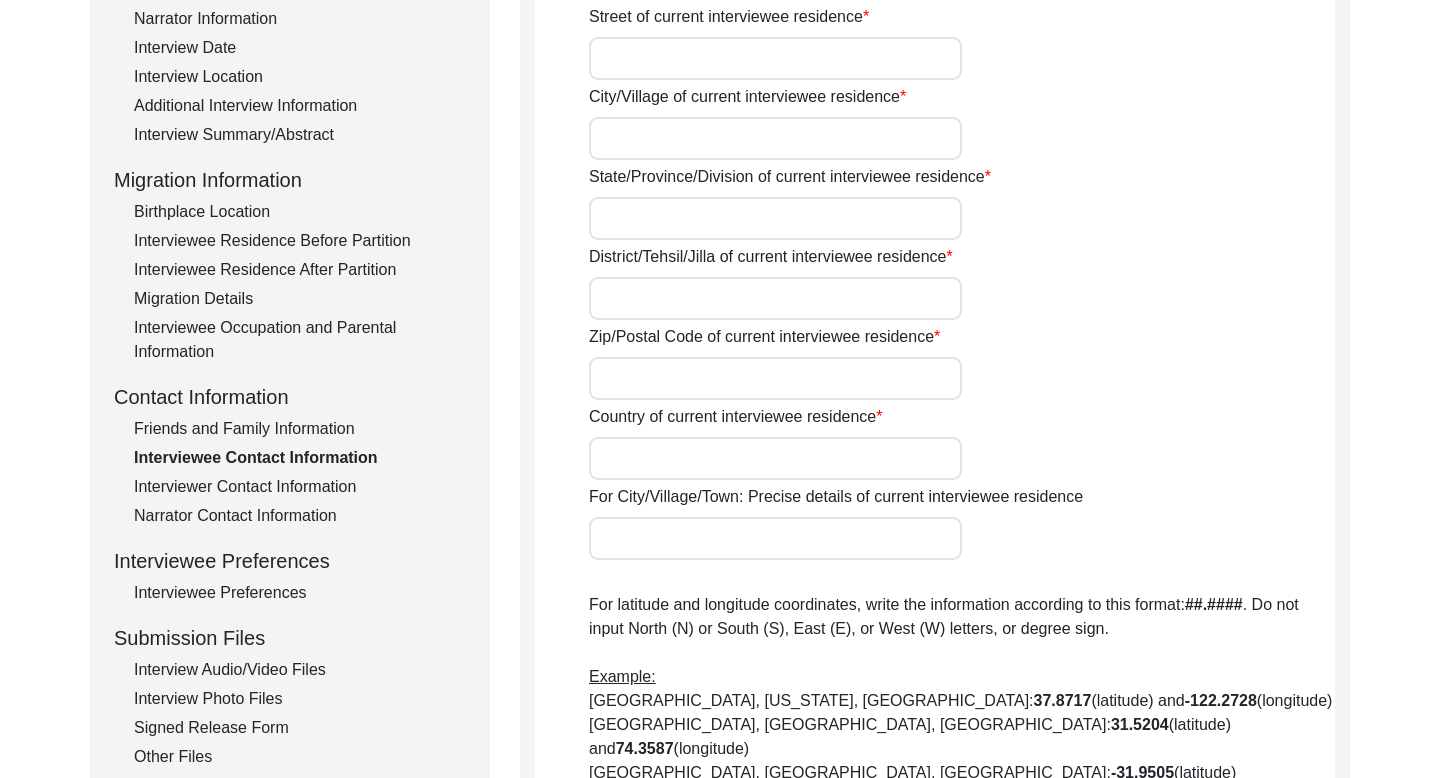 click on "Interviewee Preferences" 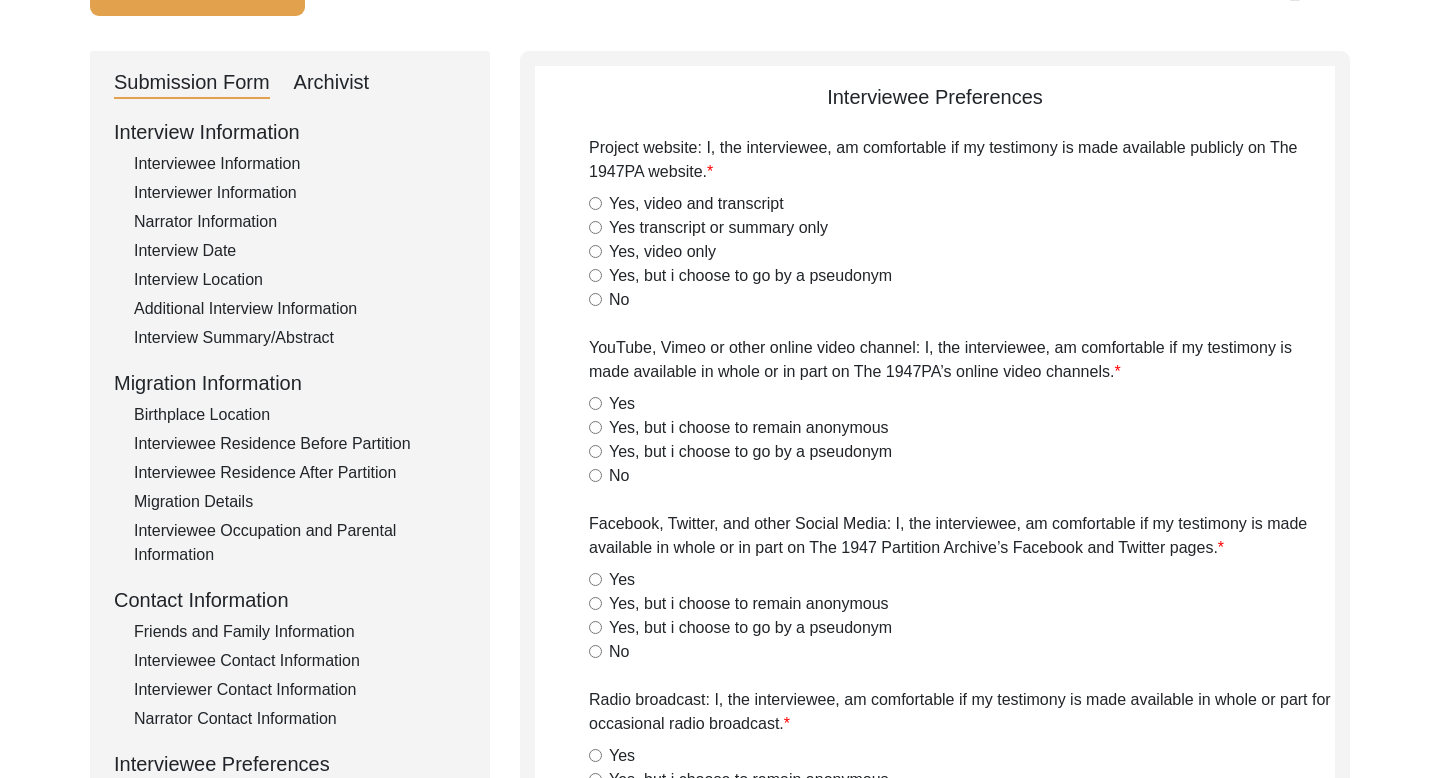 scroll, scrollTop: 0, scrollLeft: 0, axis: both 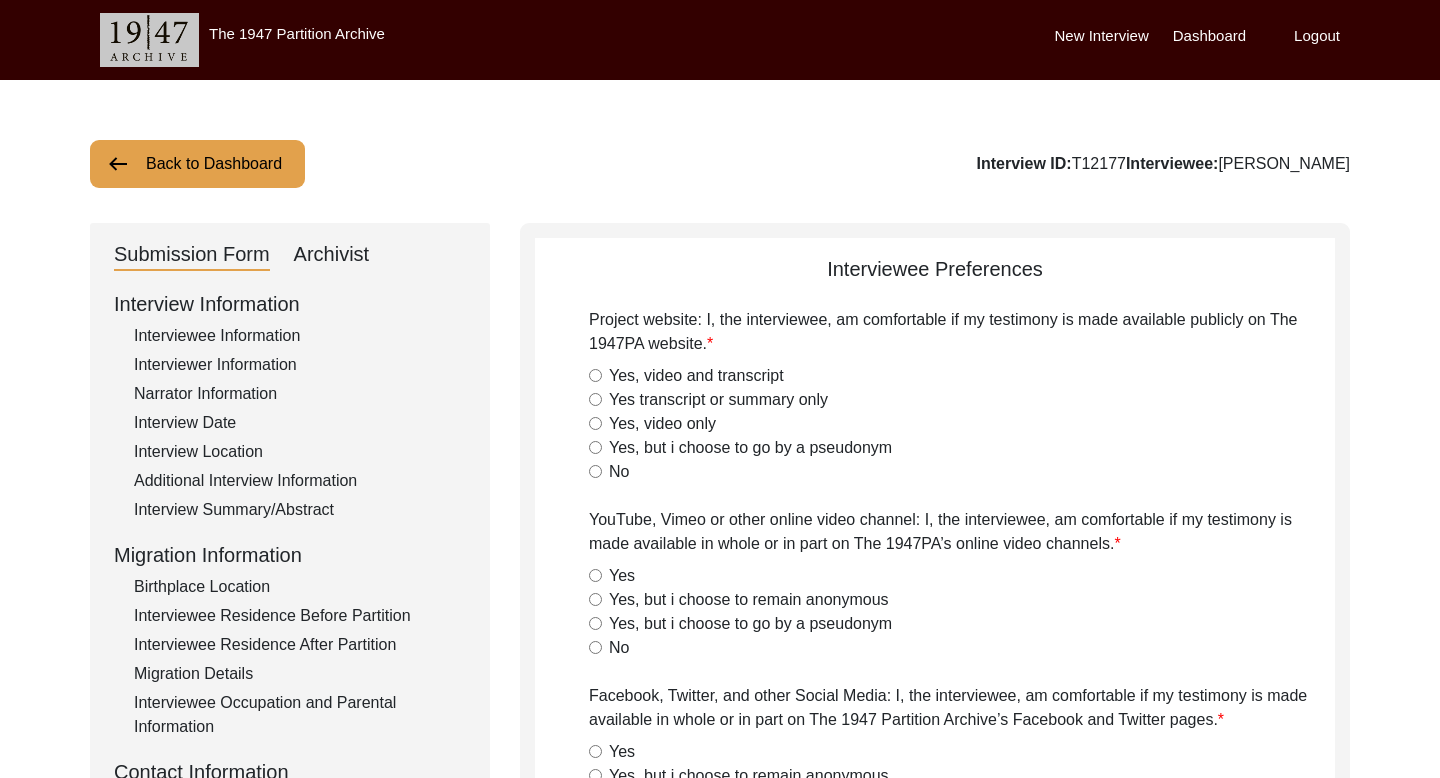 click on "Back to Dashboard" 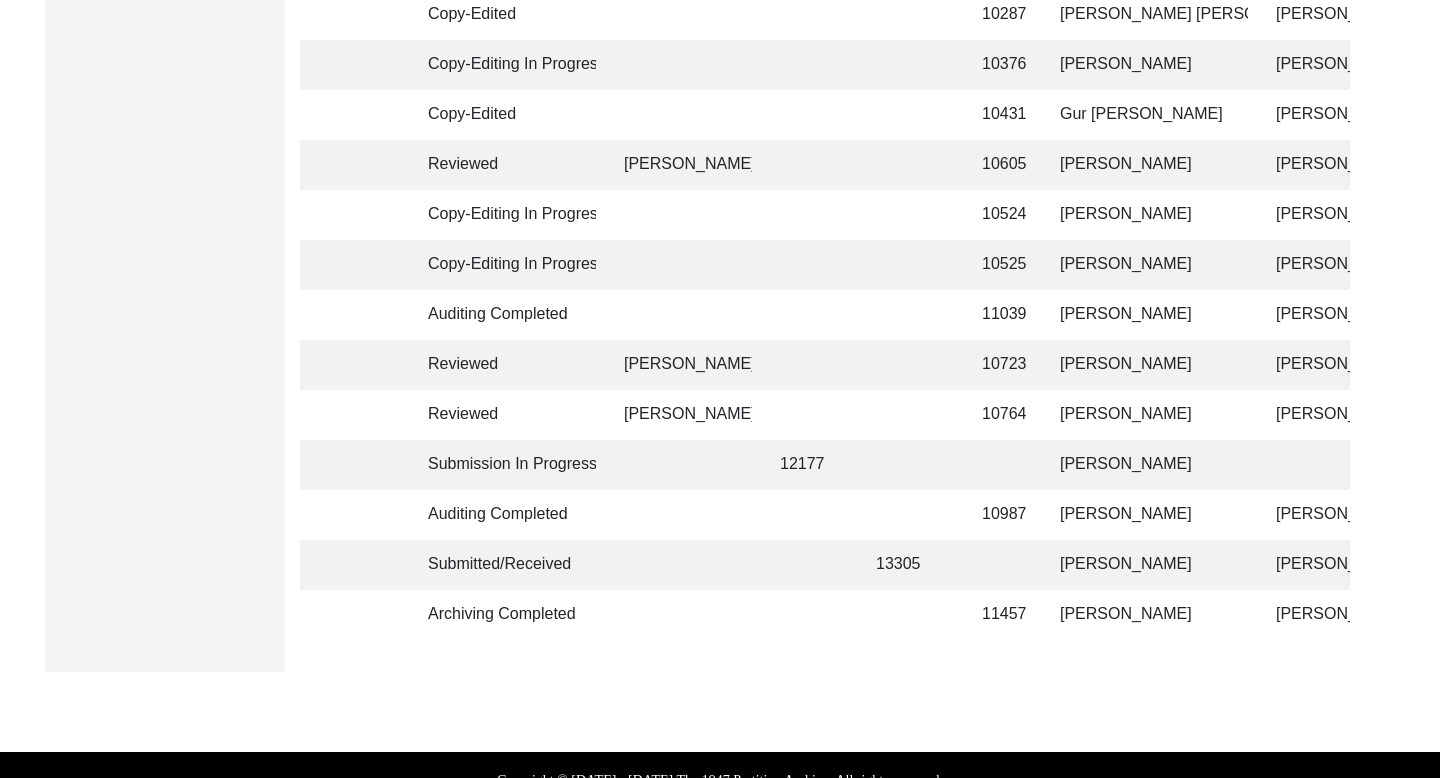scroll, scrollTop: 2836, scrollLeft: 0, axis: vertical 